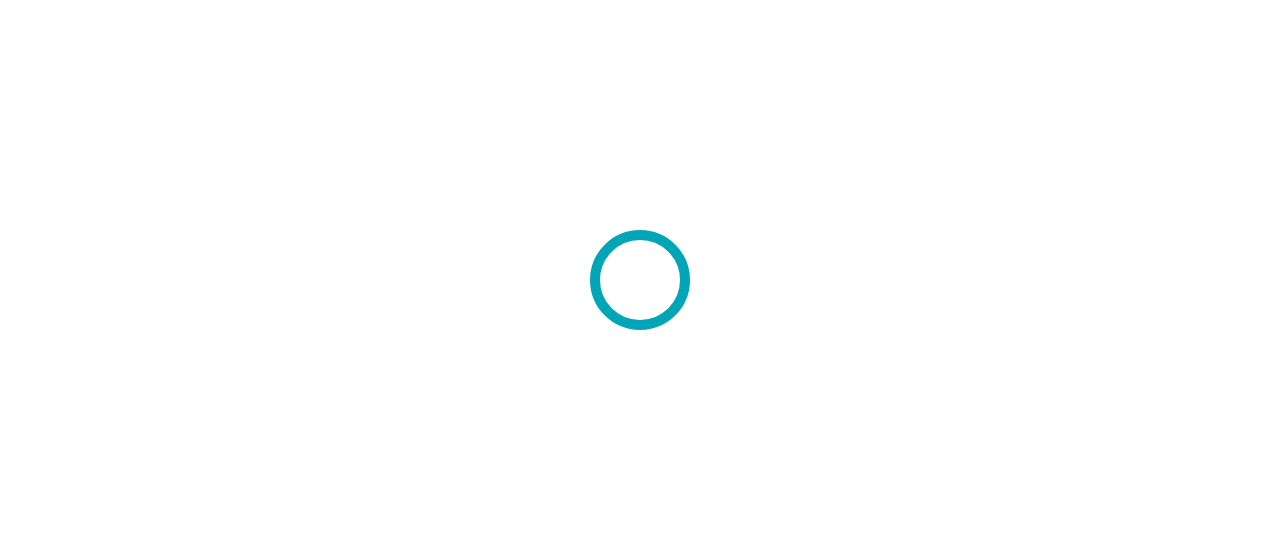 scroll, scrollTop: 0, scrollLeft: 0, axis: both 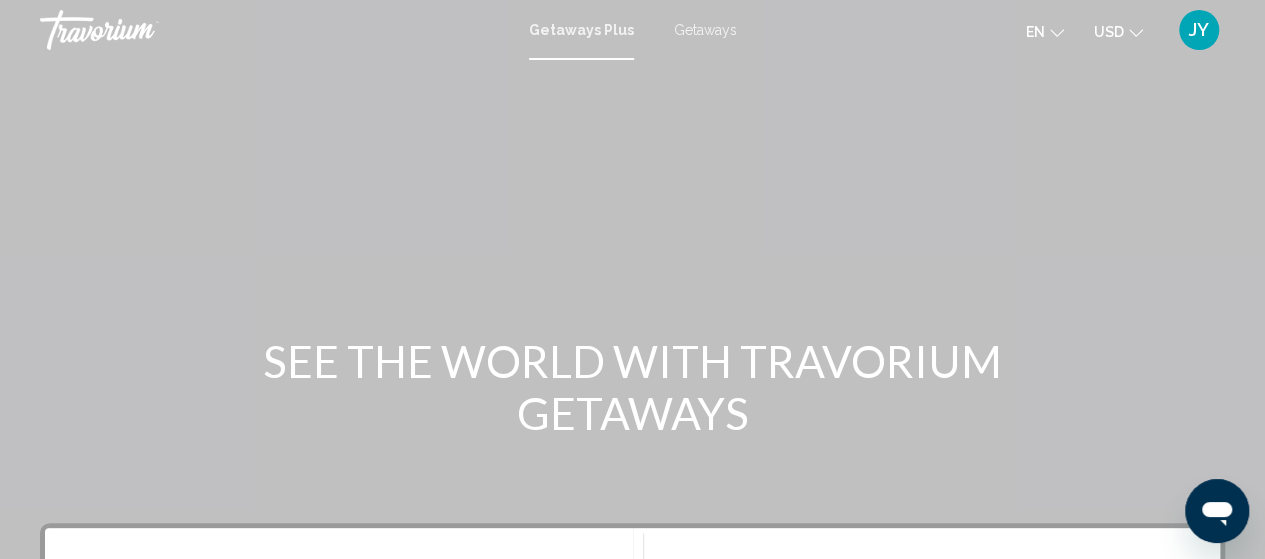 click at bounding box center (632, 300) 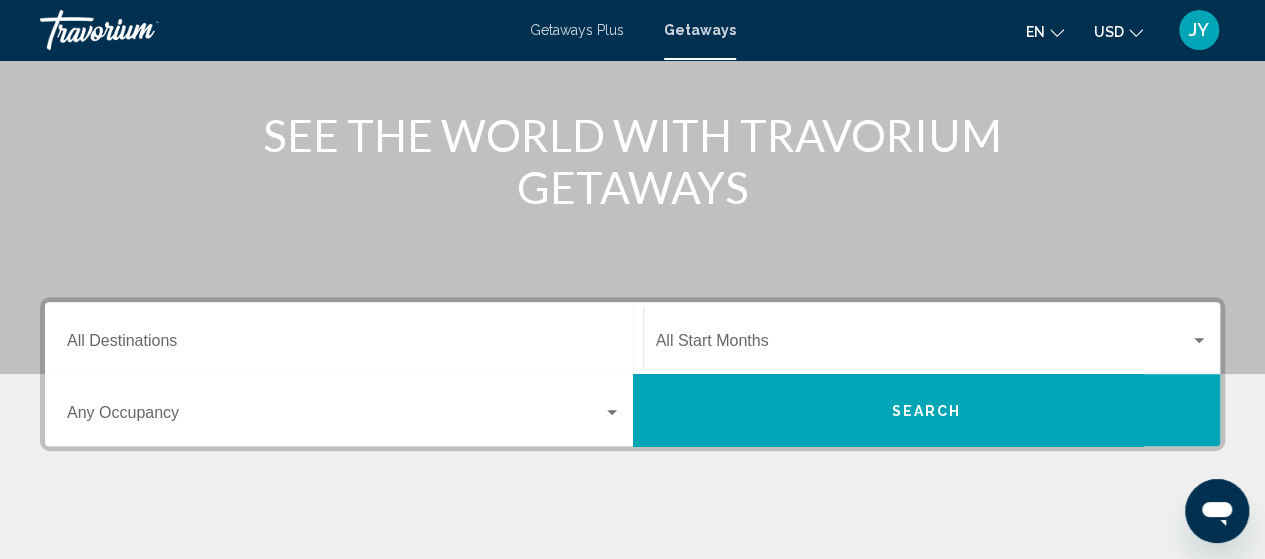 scroll, scrollTop: 293, scrollLeft: 0, axis: vertical 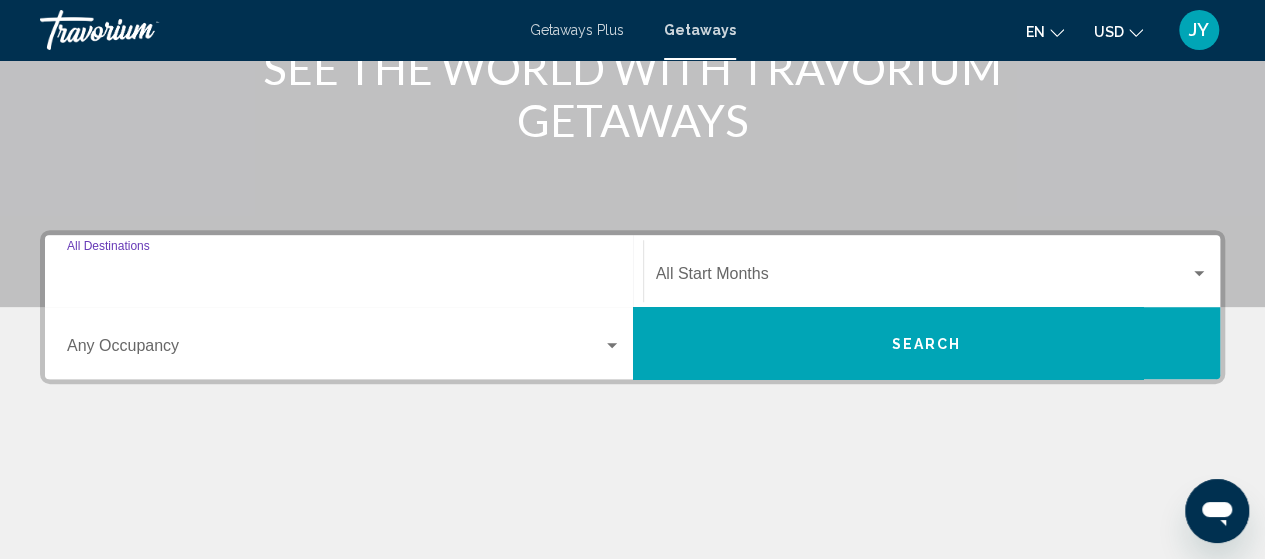 click on "Destination All Destinations" at bounding box center (344, 278) 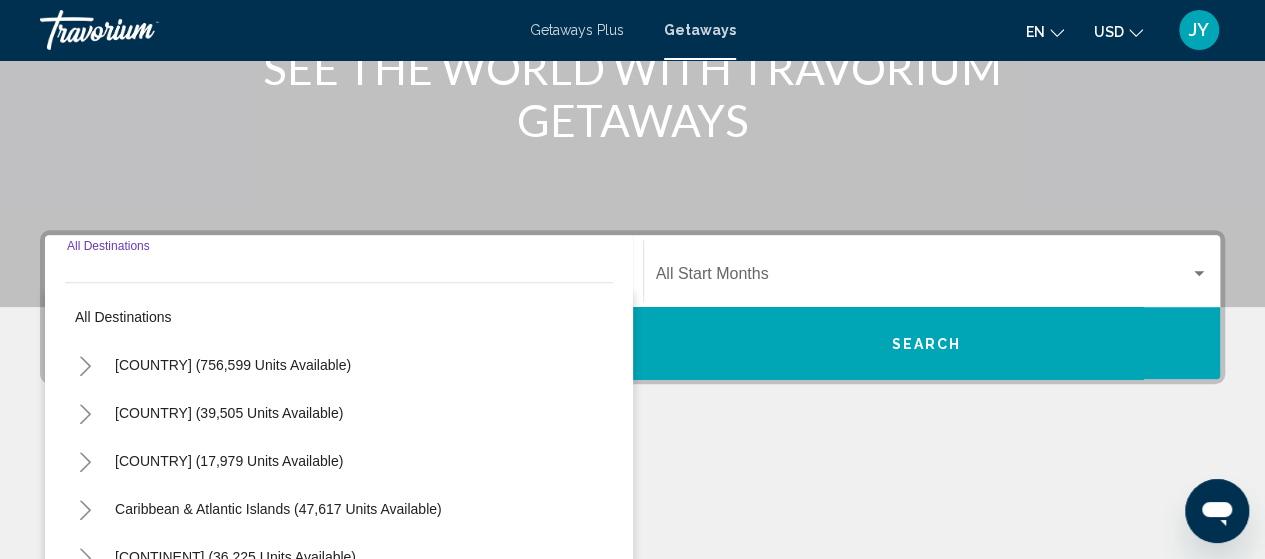 scroll, scrollTop: 458, scrollLeft: 0, axis: vertical 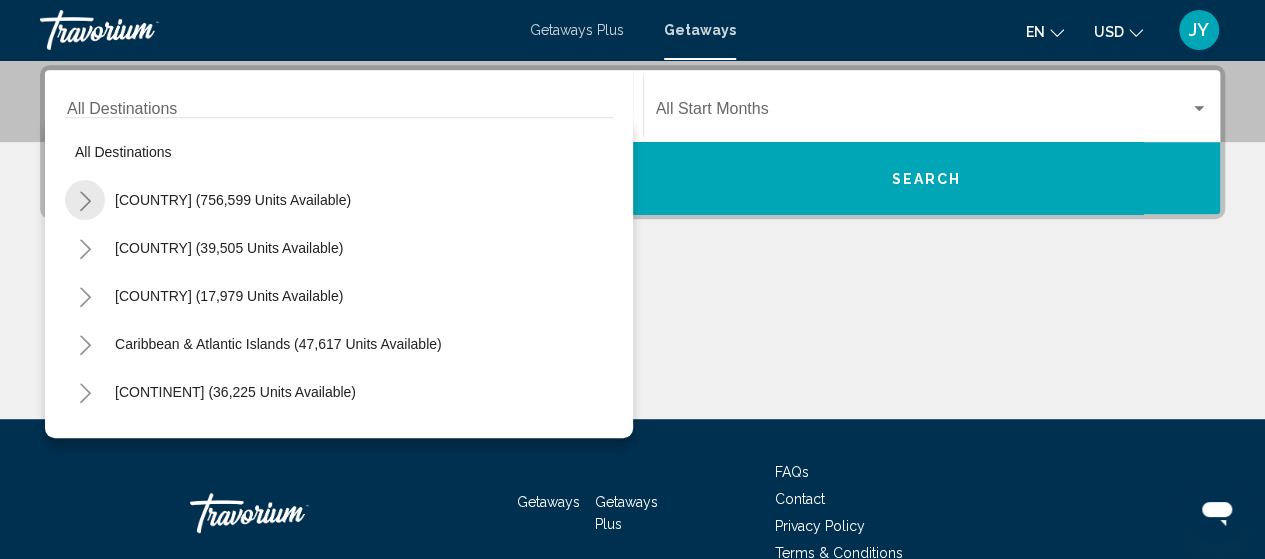 click at bounding box center [85, 201] 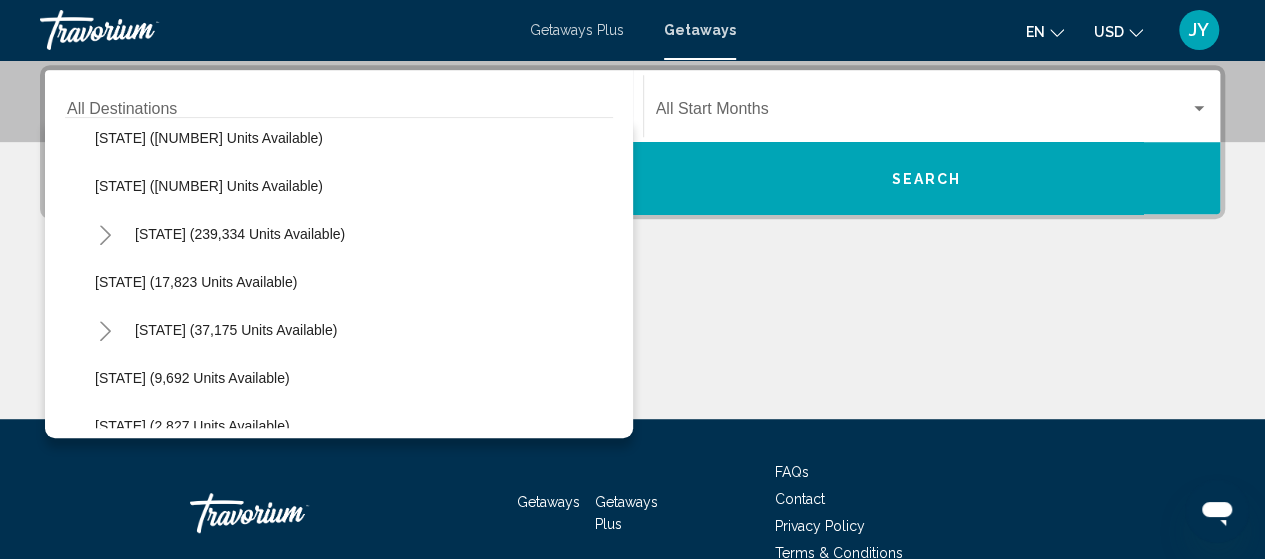 scroll, scrollTop: 275, scrollLeft: 0, axis: vertical 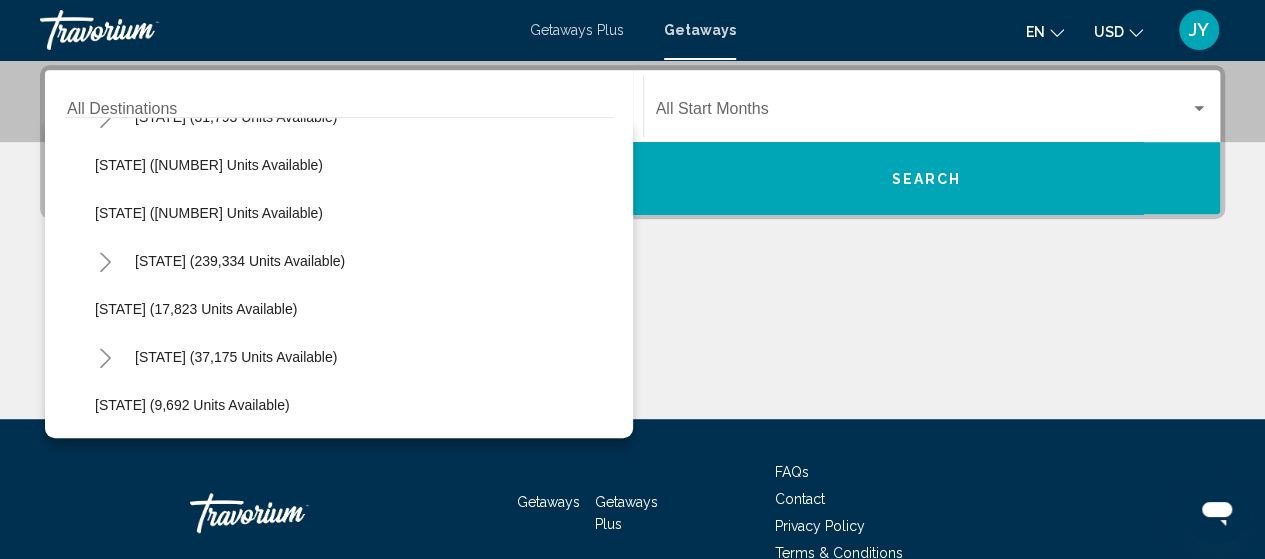 click at bounding box center [105, 262] 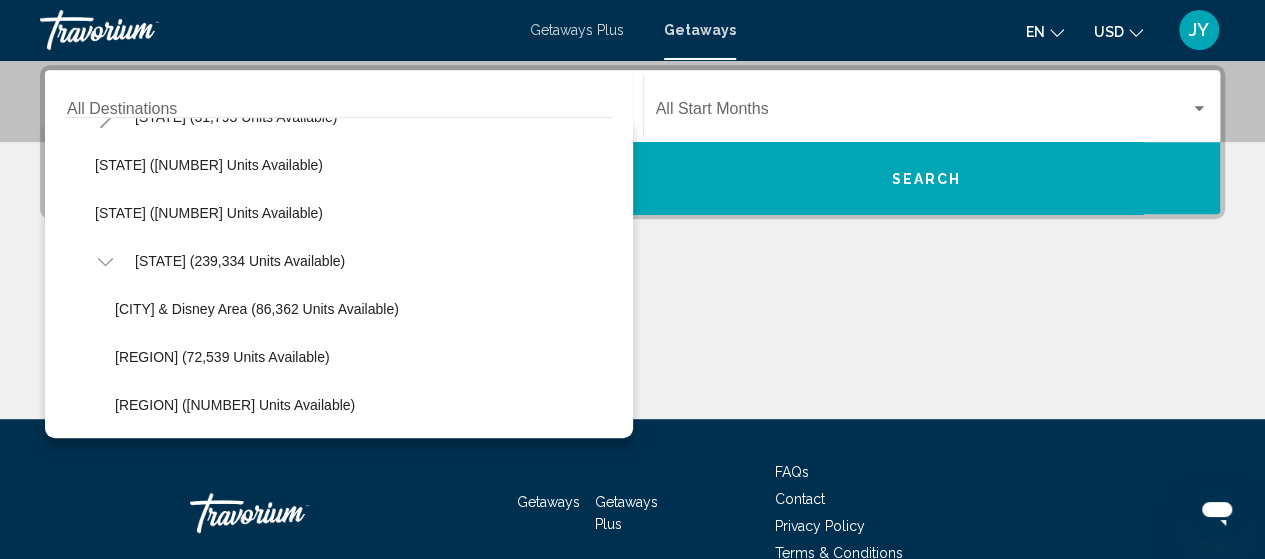 click at bounding box center [632, 344] 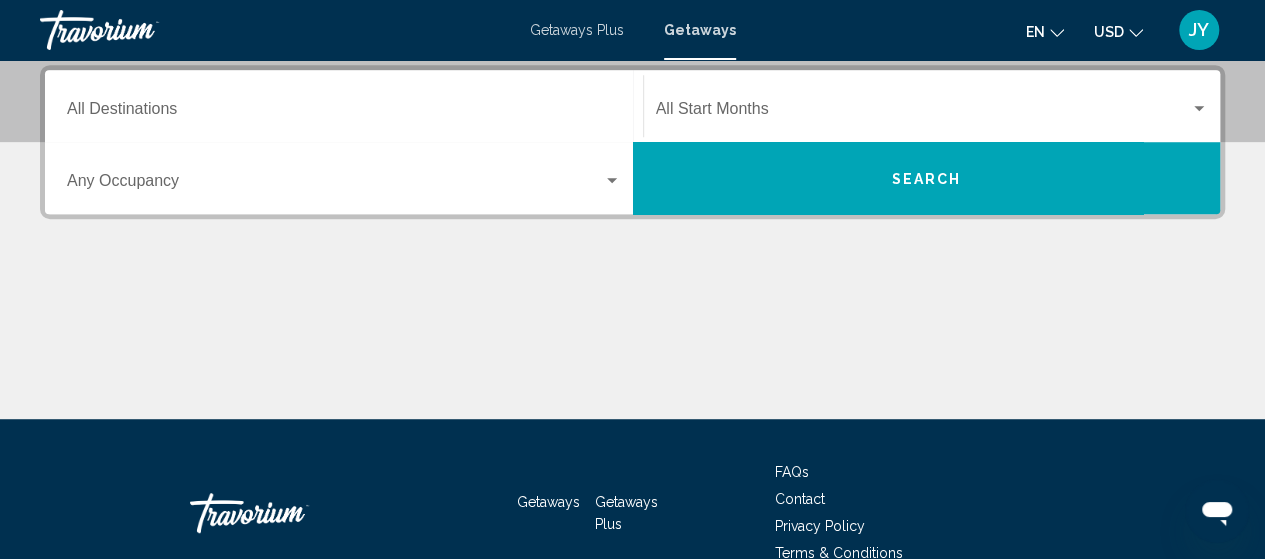 click at bounding box center (632, 344) 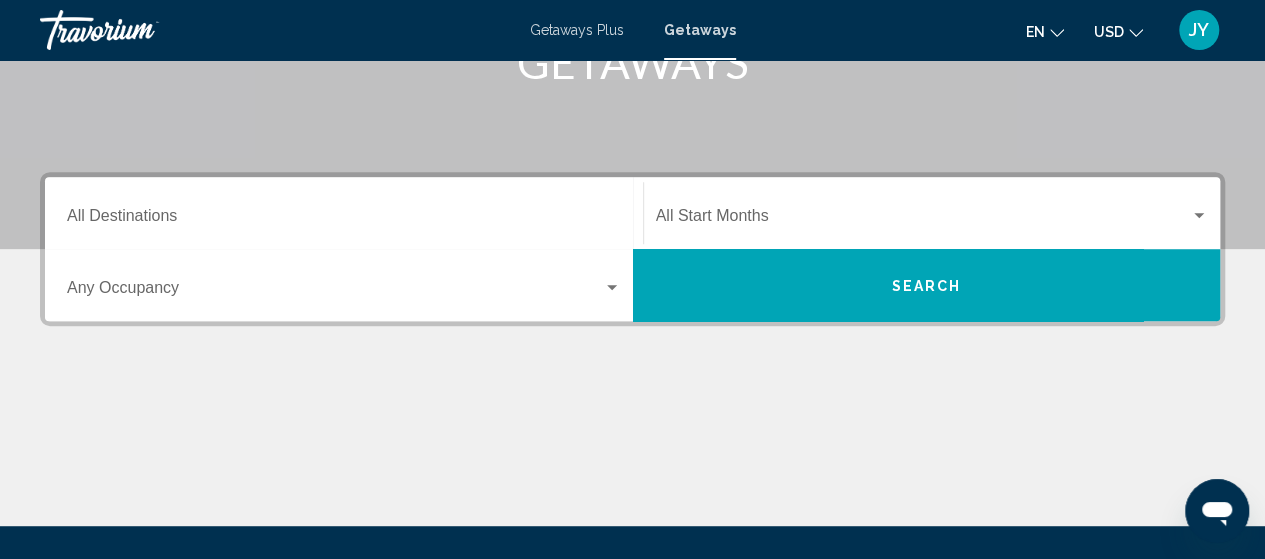 scroll, scrollTop: 340, scrollLeft: 0, axis: vertical 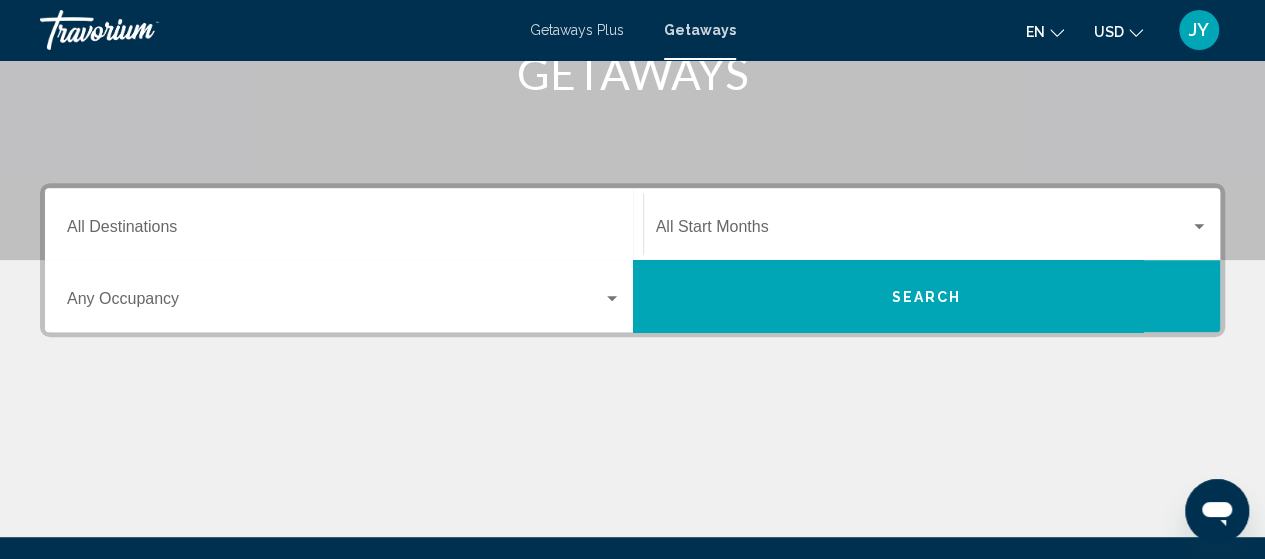 click on "Destination All Destinations" at bounding box center [344, 231] 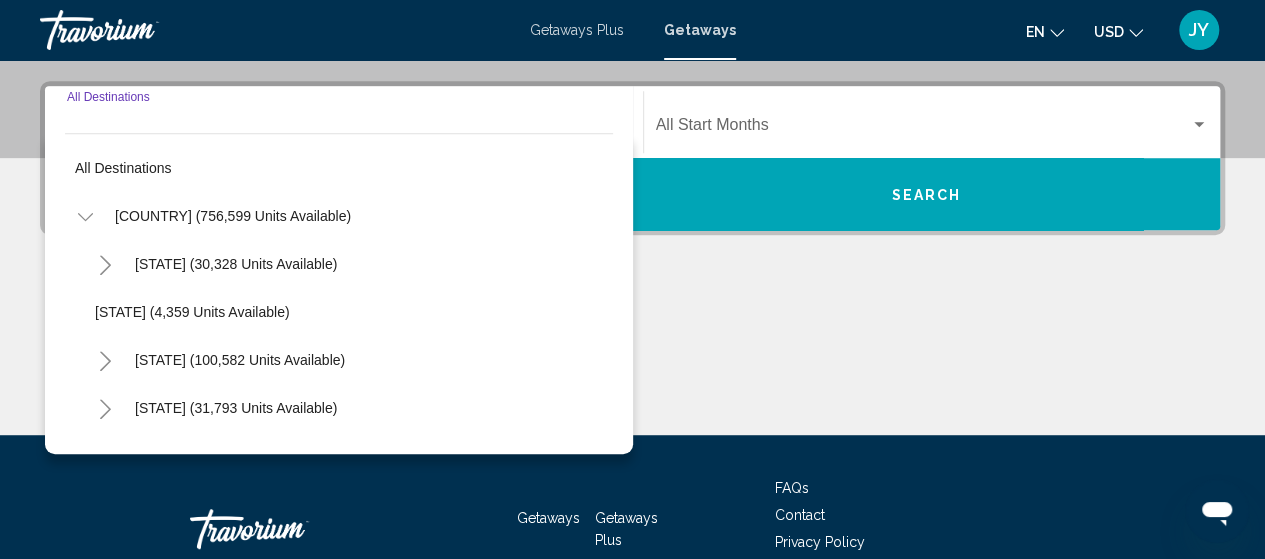 scroll, scrollTop: 458, scrollLeft: 0, axis: vertical 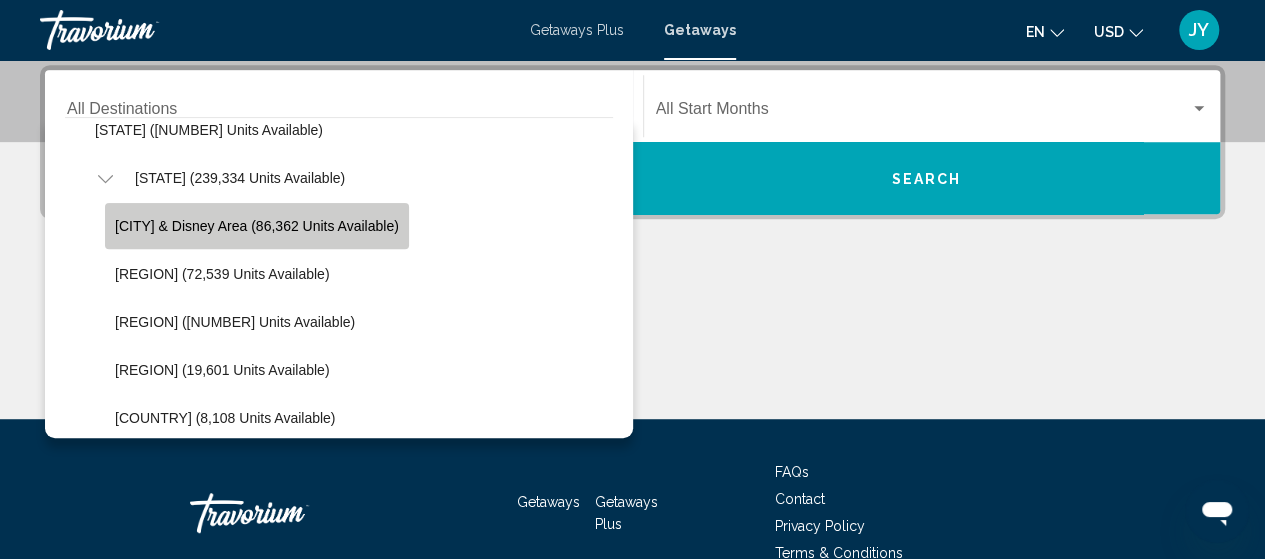 click on "[CITY] & Disney Area (86,362 units available)" at bounding box center [257, 226] 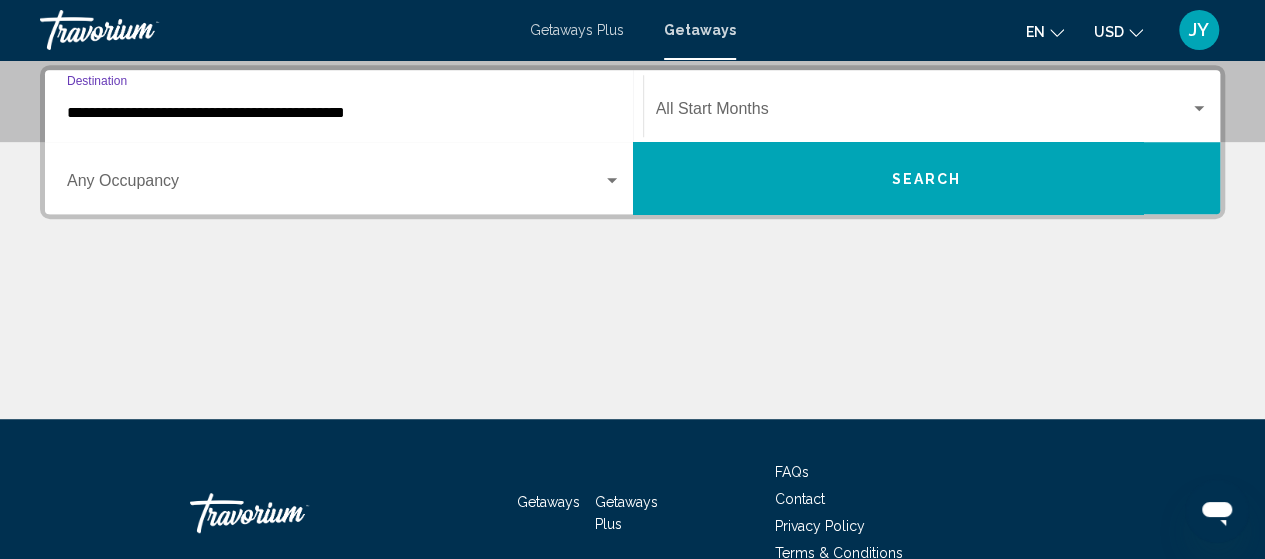 click on "**********" at bounding box center [344, 113] 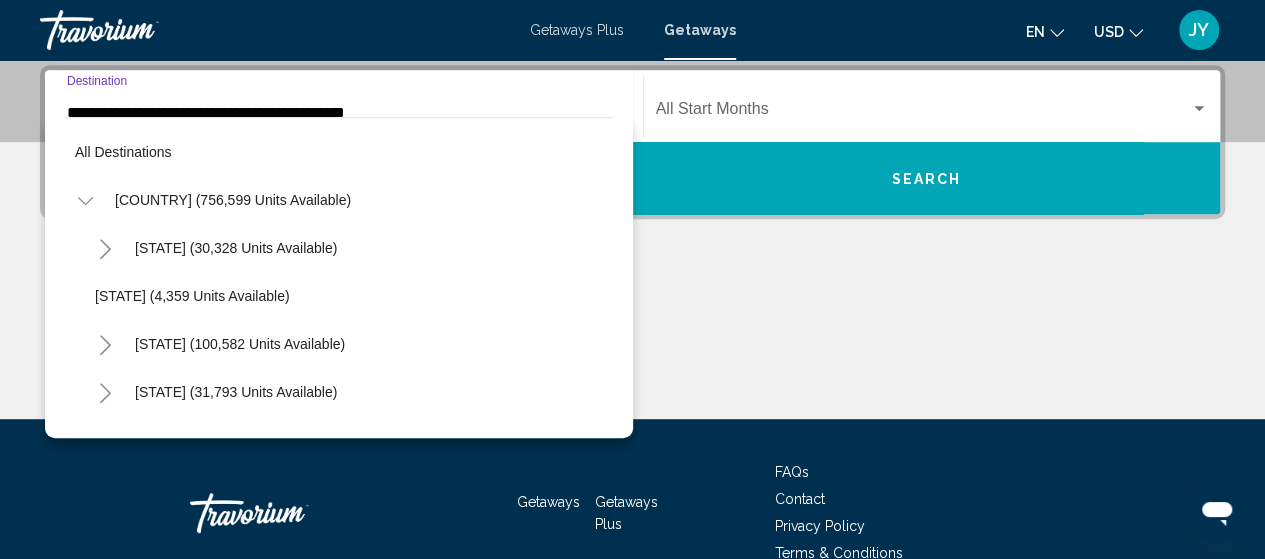scroll, scrollTop: 450, scrollLeft: 0, axis: vertical 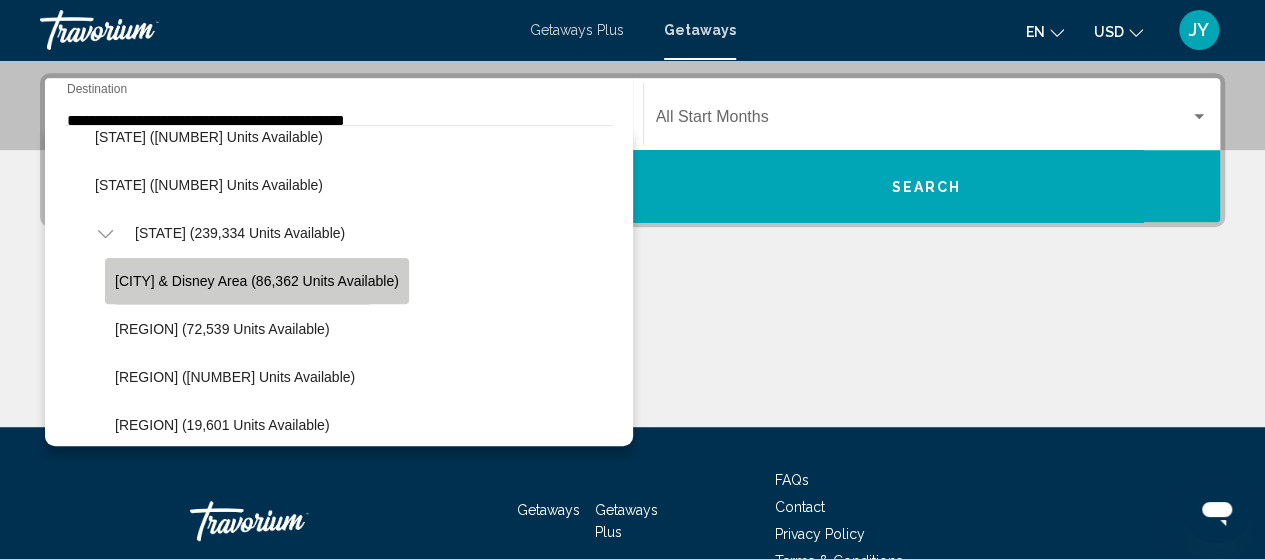 click on "[CITY] & Disney Area (86,362 units available)" at bounding box center (257, 281) 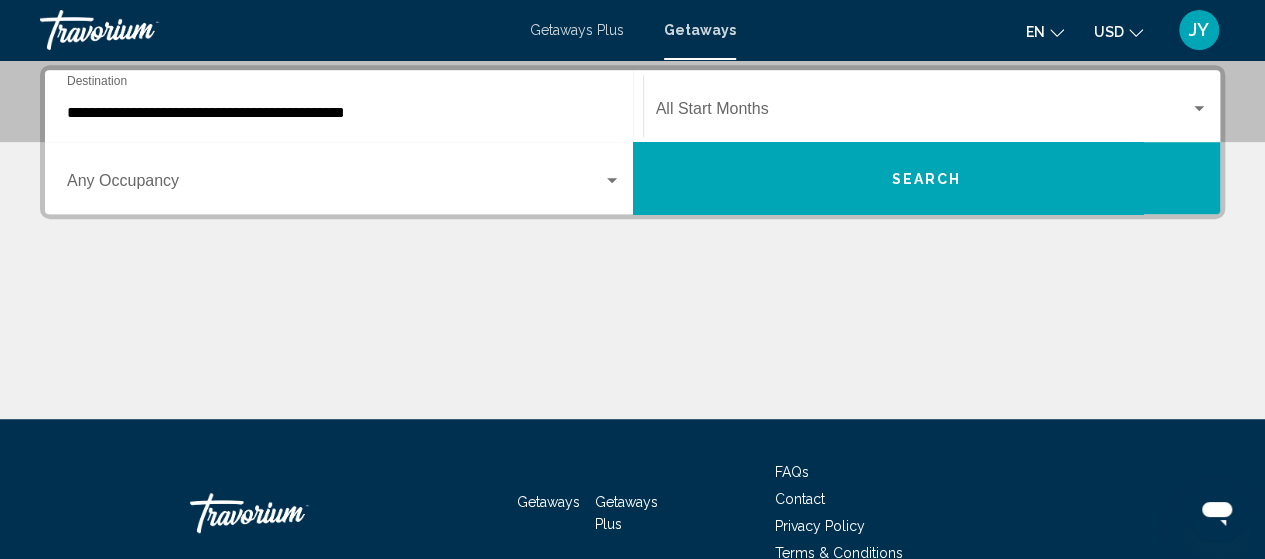 click on "Start Month All Start Months" at bounding box center [932, 106] 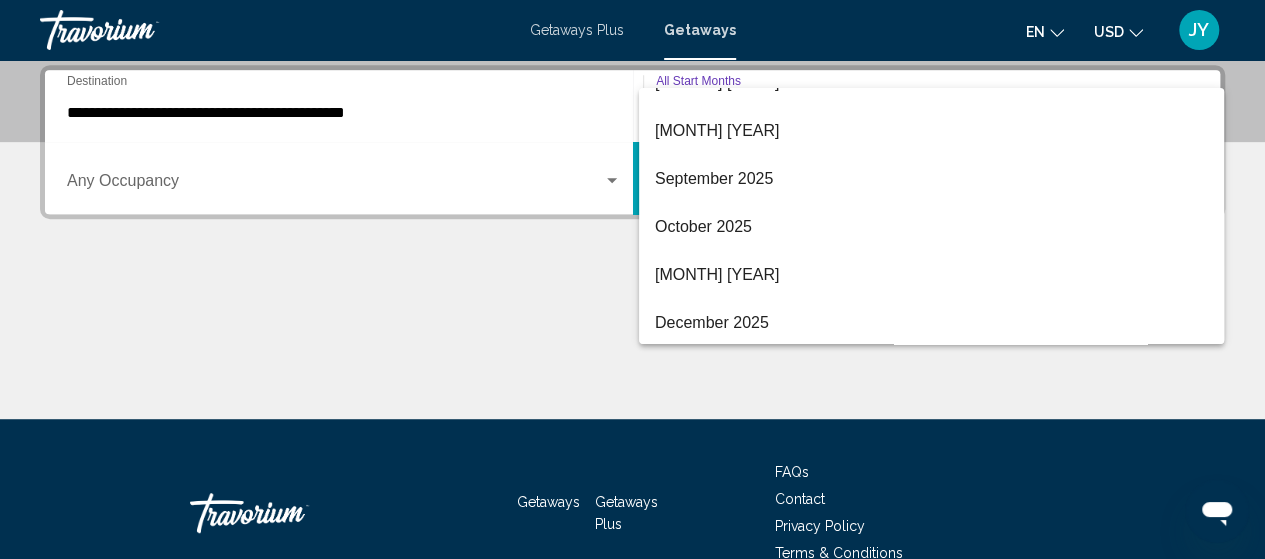 scroll, scrollTop: 80, scrollLeft: 0, axis: vertical 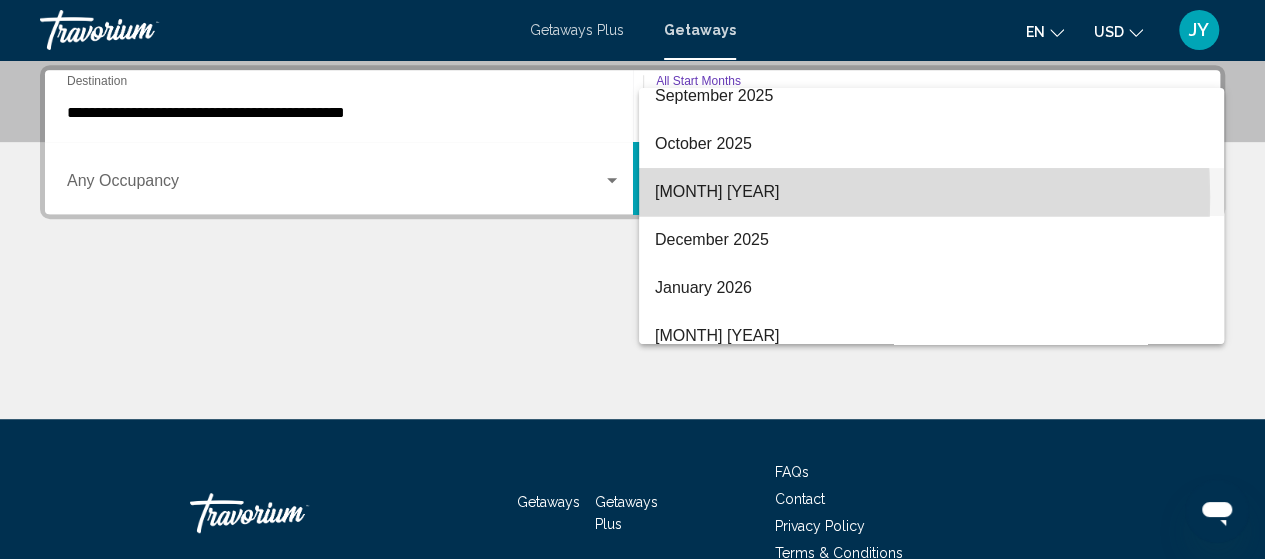 click on "[MONTH] [YEAR]" at bounding box center (931, 192) 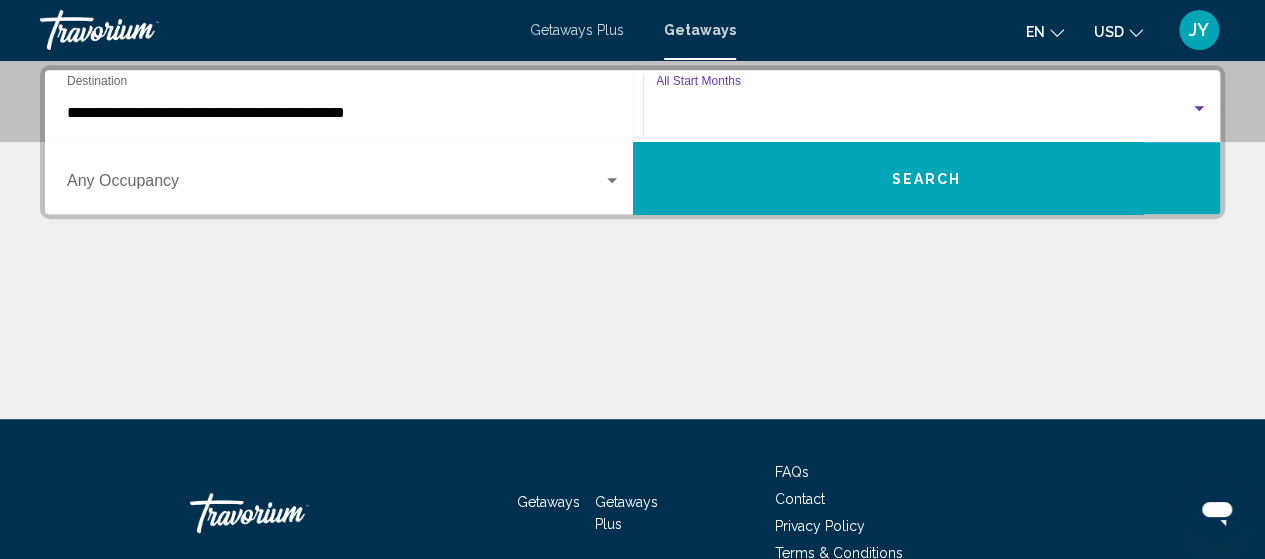 click on "Search" at bounding box center [927, 178] 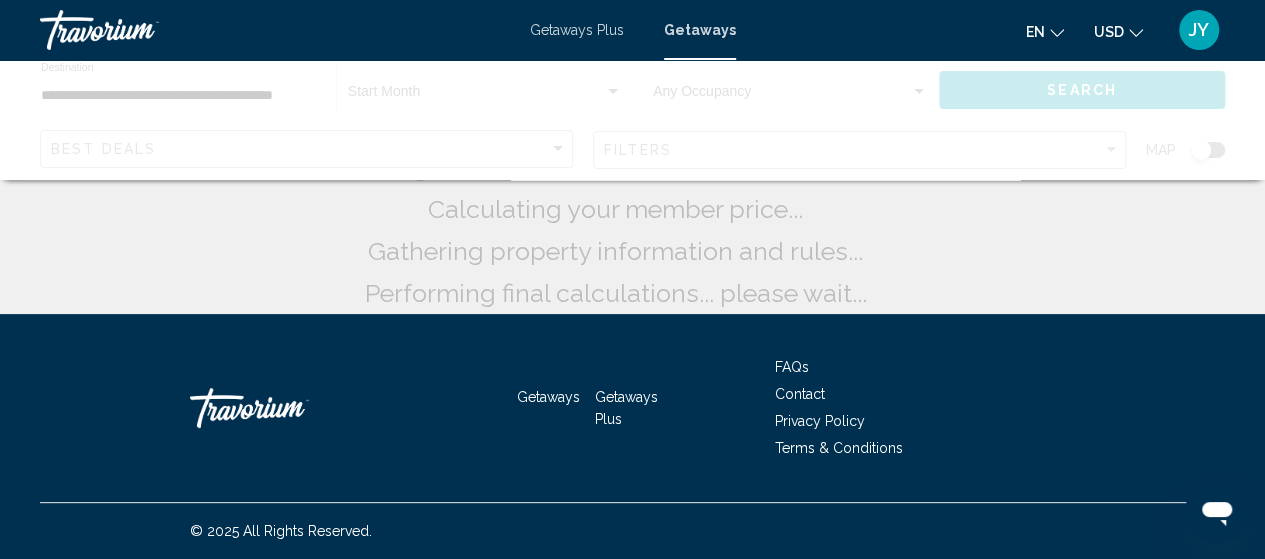 scroll, scrollTop: 0, scrollLeft: 0, axis: both 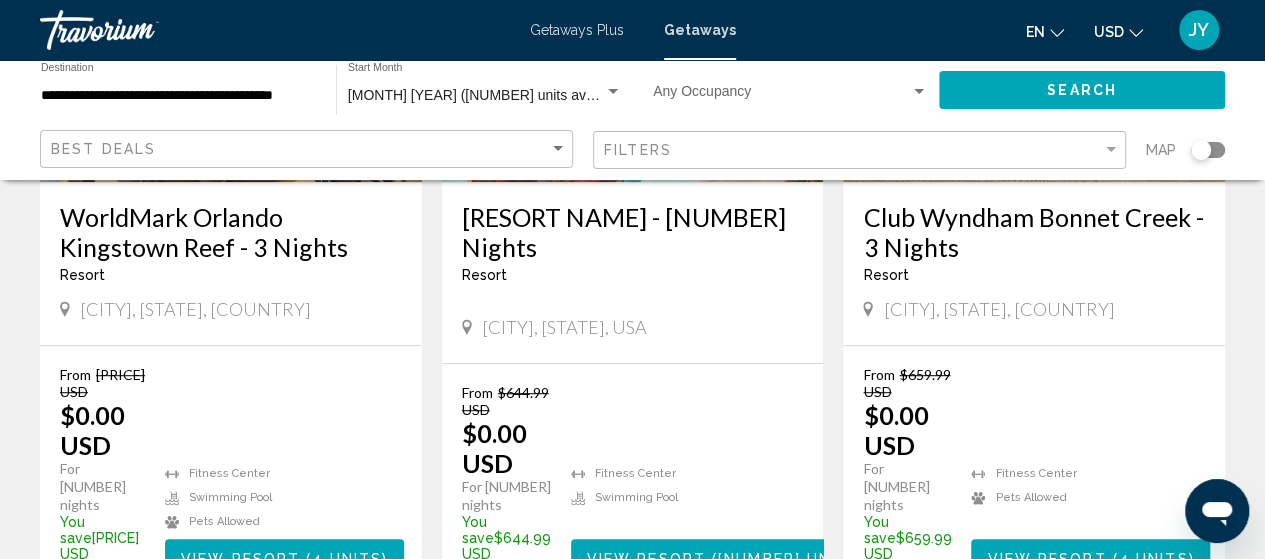 click on "View Resort" at bounding box center [240, 558] 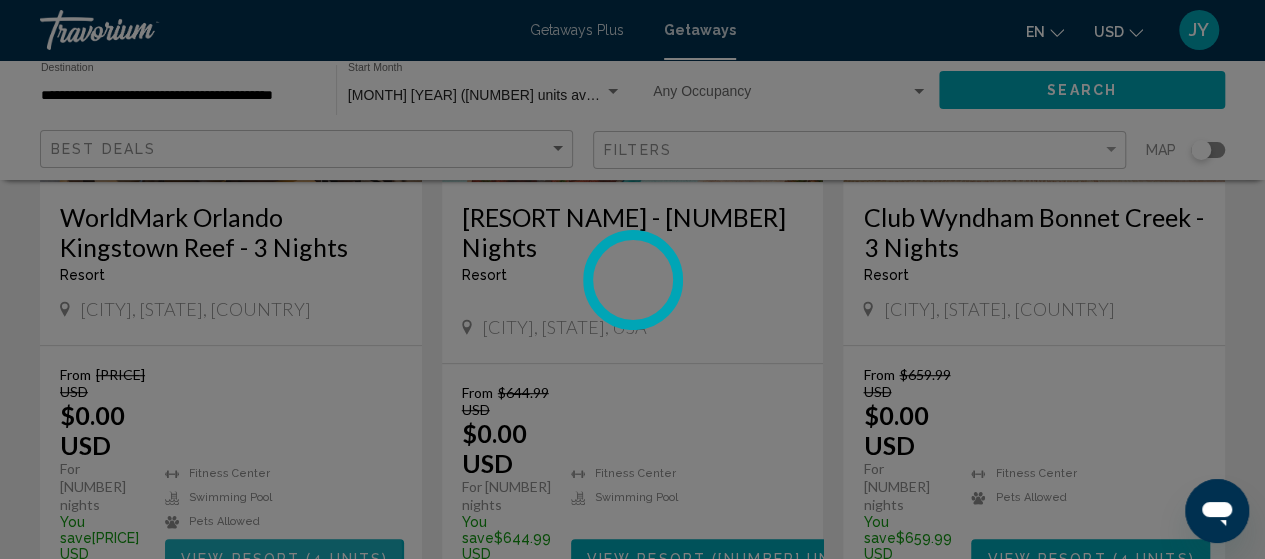 click at bounding box center [632, 279] 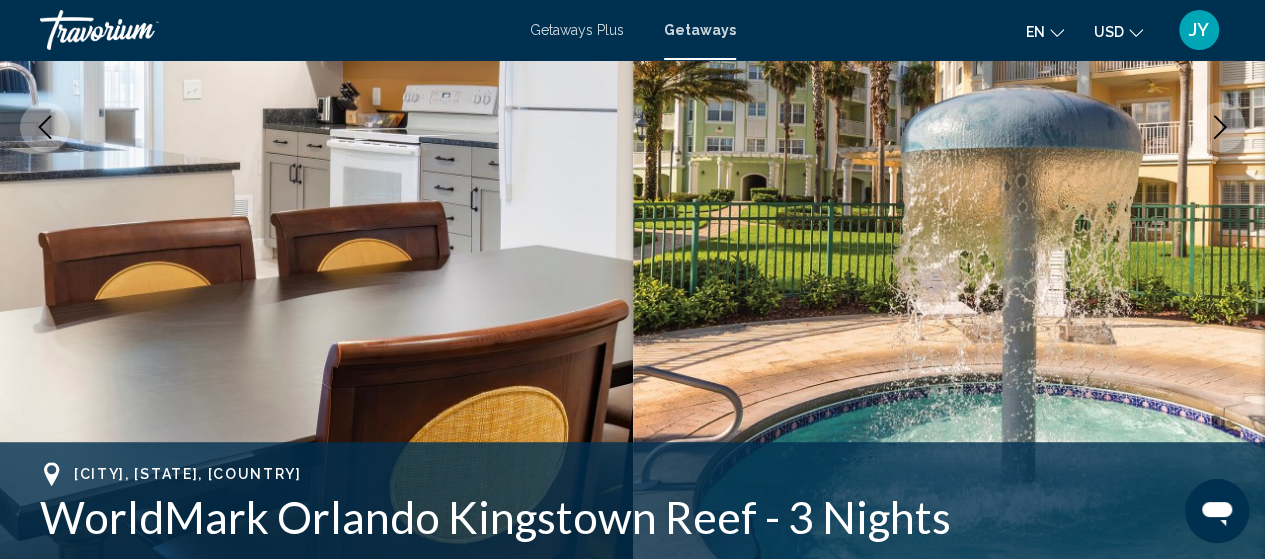 scroll, scrollTop: 255, scrollLeft: 0, axis: vertical 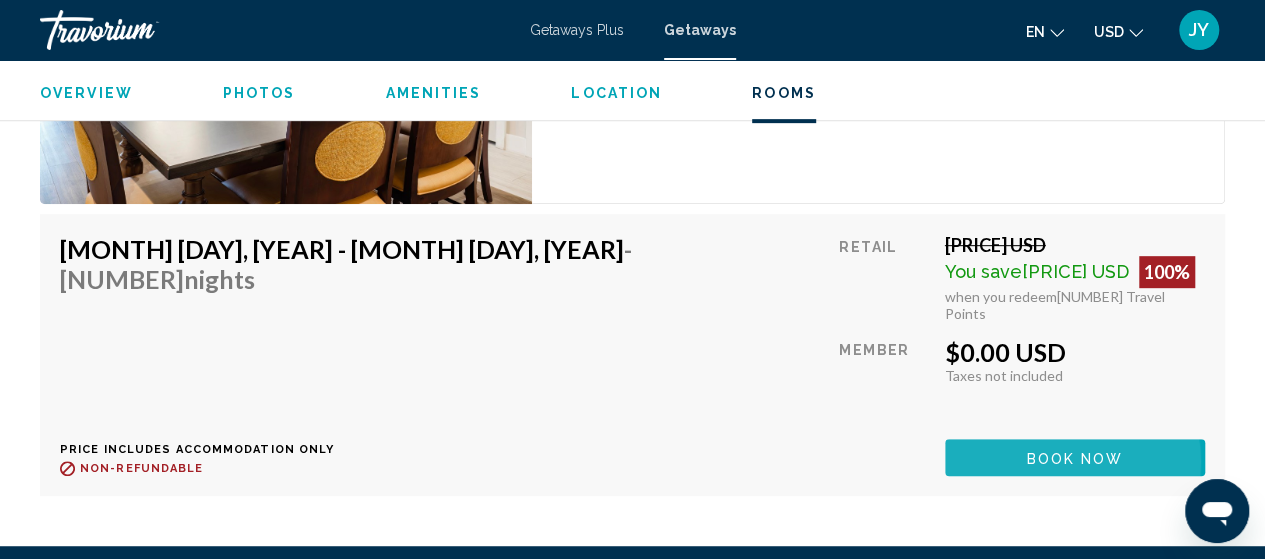 click on "Book now" at bounding box center [1074, 458] 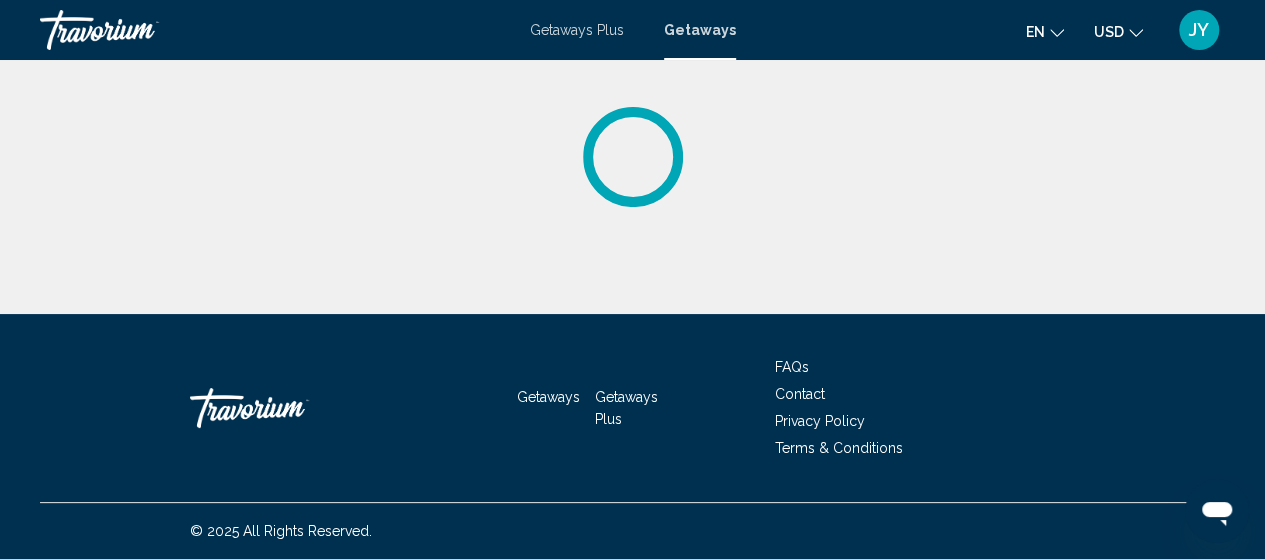 scroll, scrollTop: 0, scrollLeft: 0, axis: both 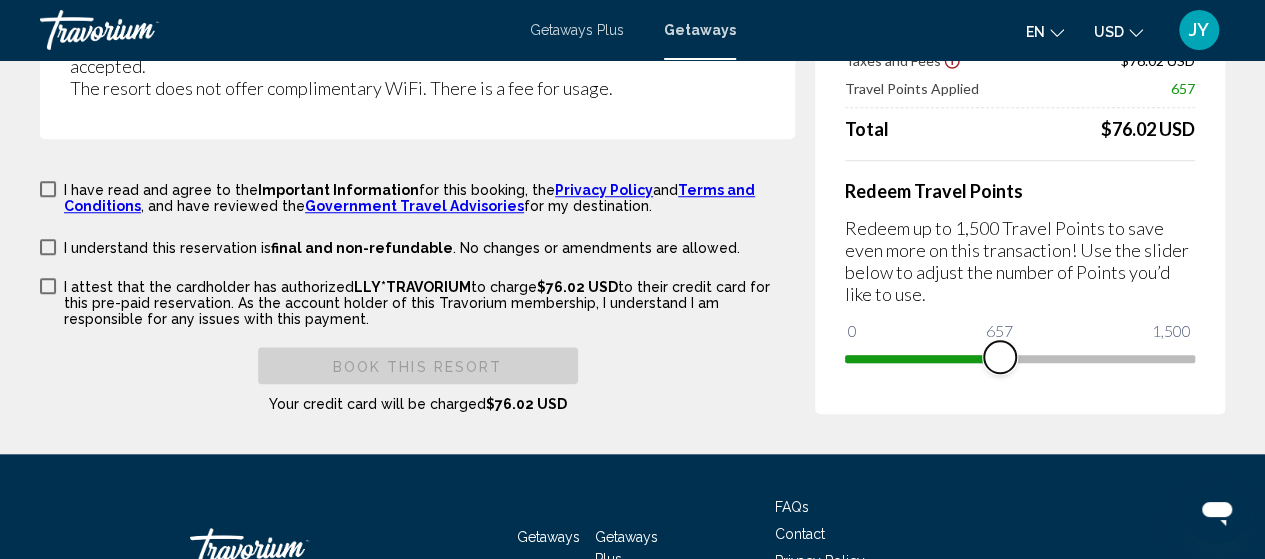 drag, startPoint x: 1175, startPoint y: 275, endPoint x: 1000, endPoint y: 292, distance: 175.82378 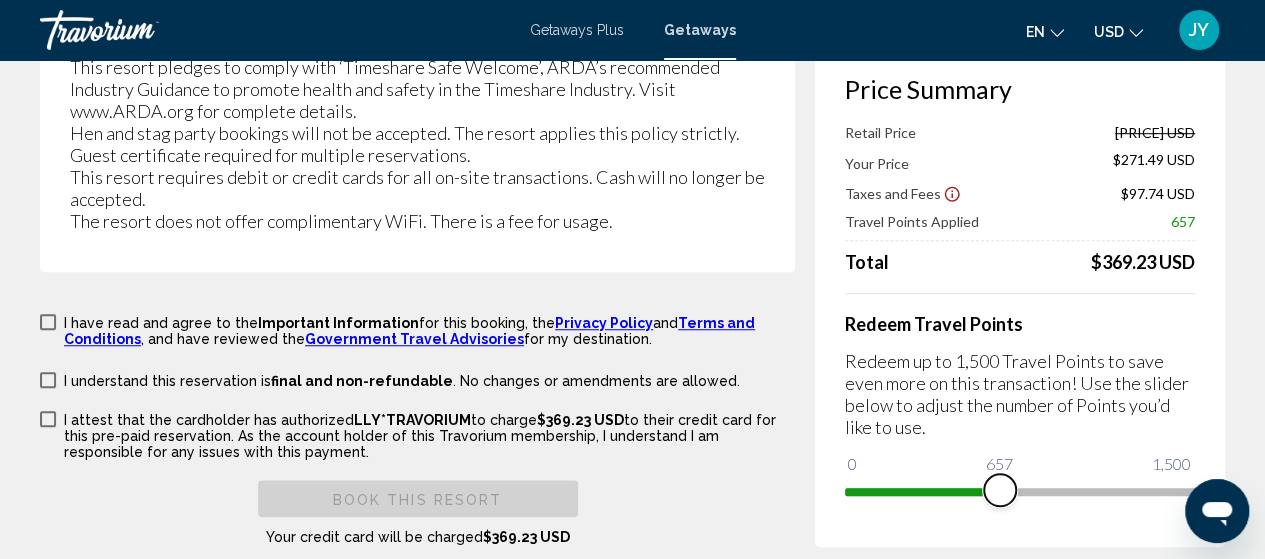 scroll, scrollTop: 4380, scrollLeft: 0, axis: vertical 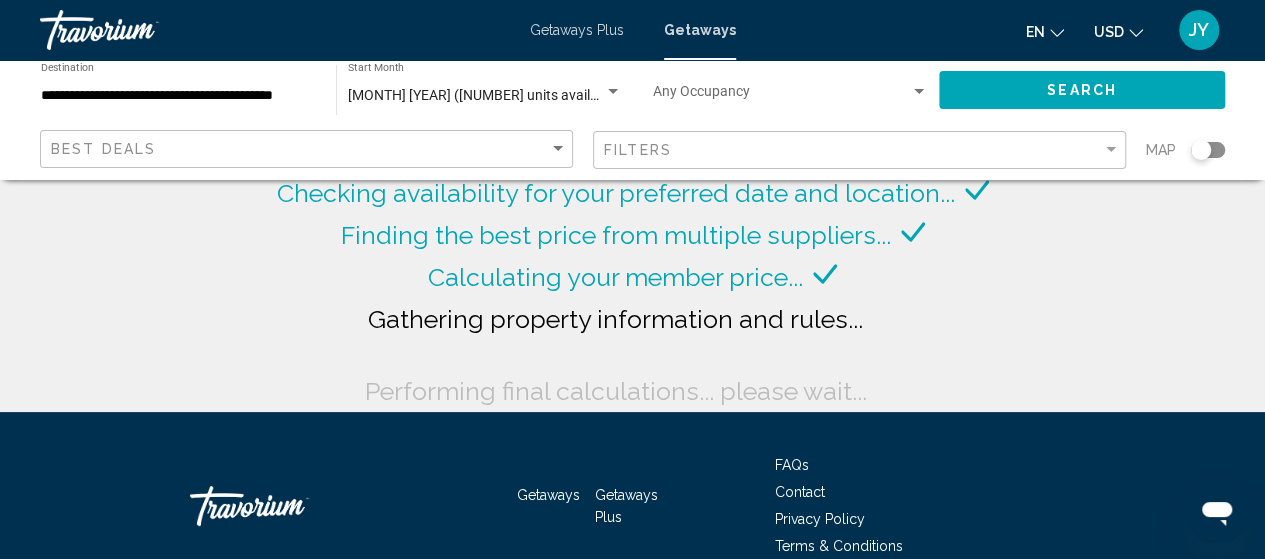 click at bounding box center (613, 91) 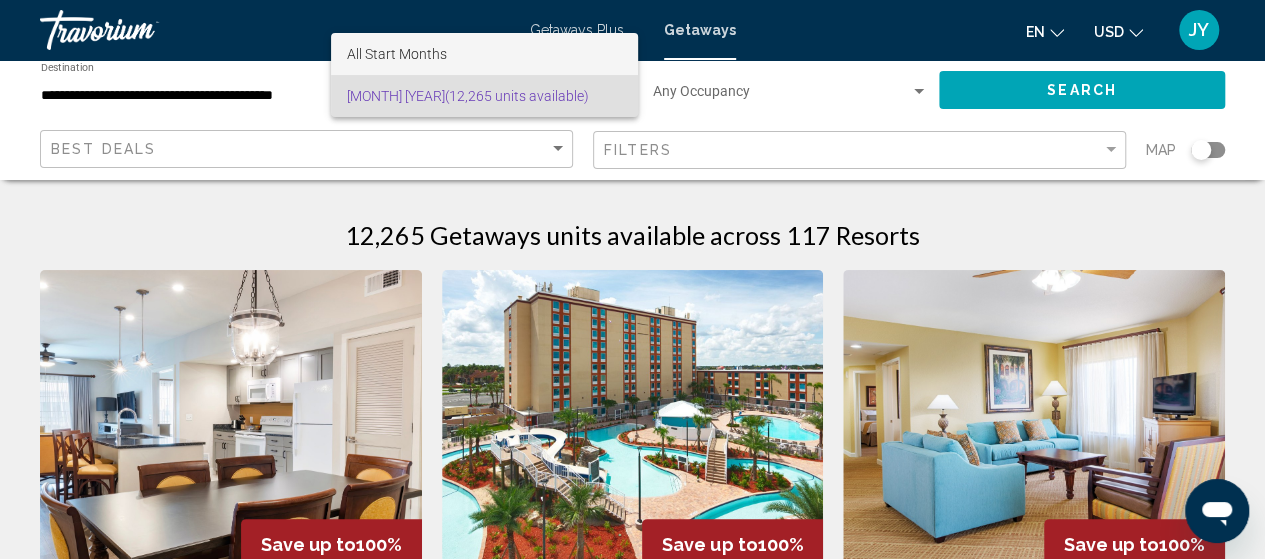 click on "All Start Months" at bounding box center (397, 54) 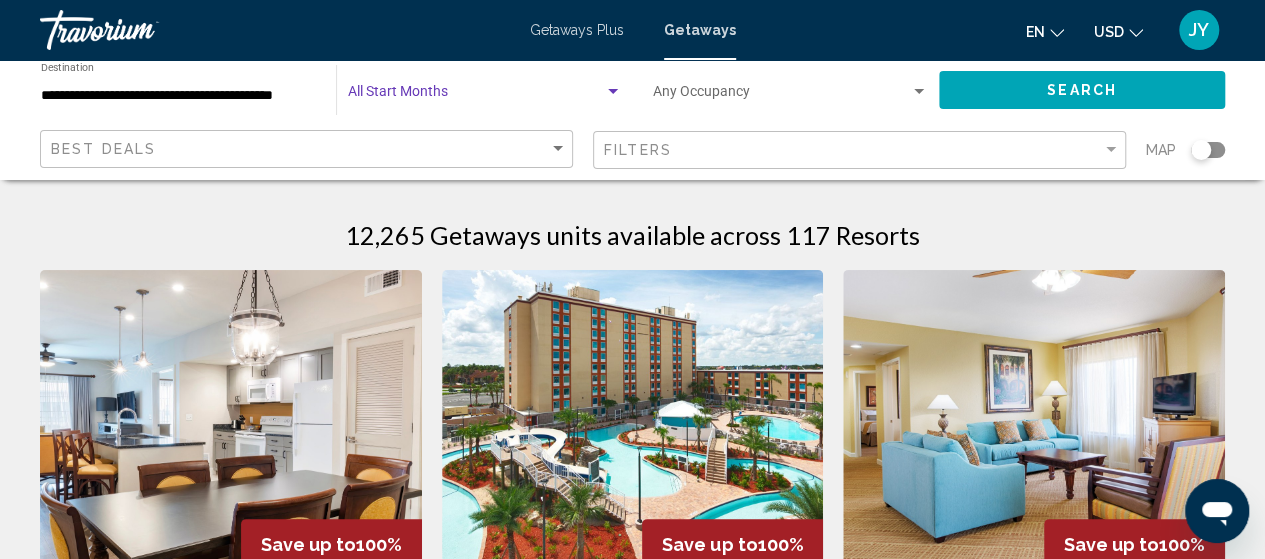click at bounding box center (476, 96) 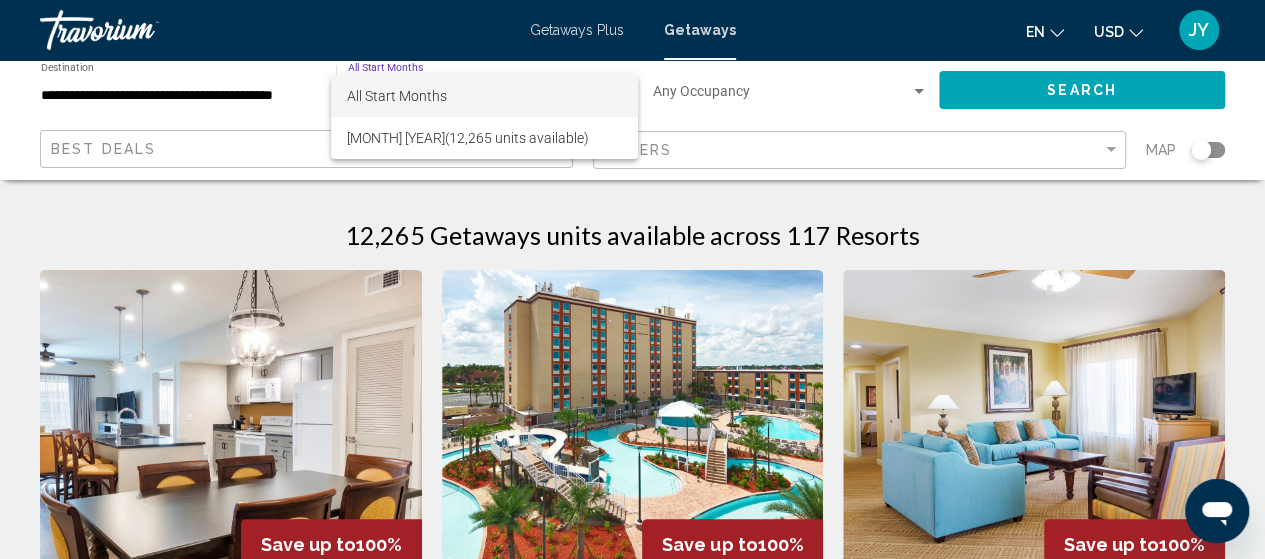 click at bounding box center [632, 279] 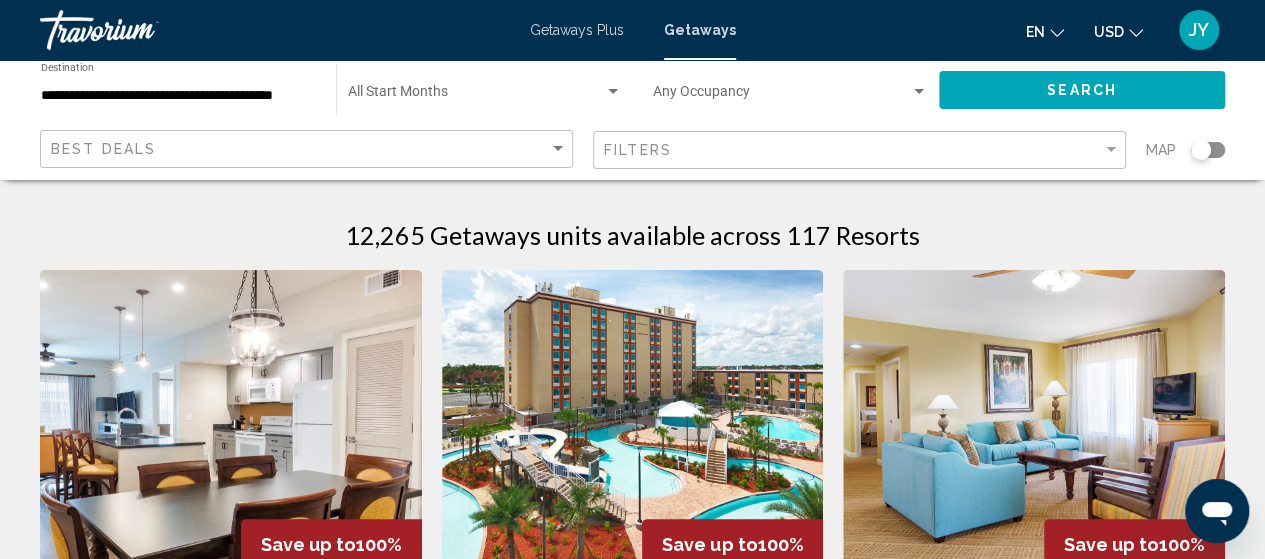 click at bounding box center [613, 91] 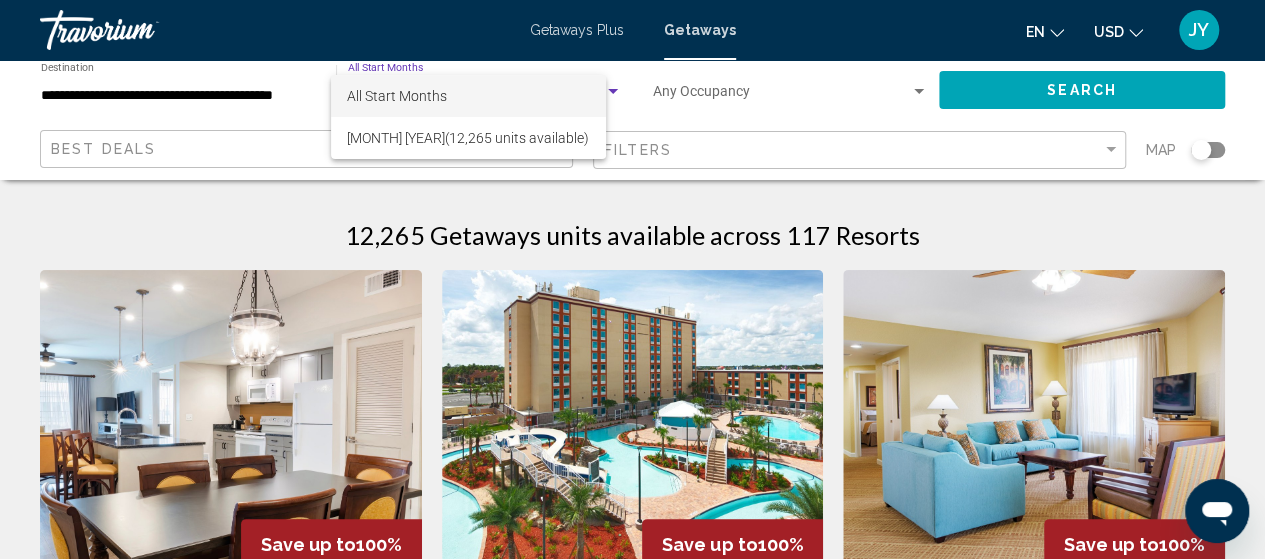 click on "All Start Months" at bounding box center [468, 96] 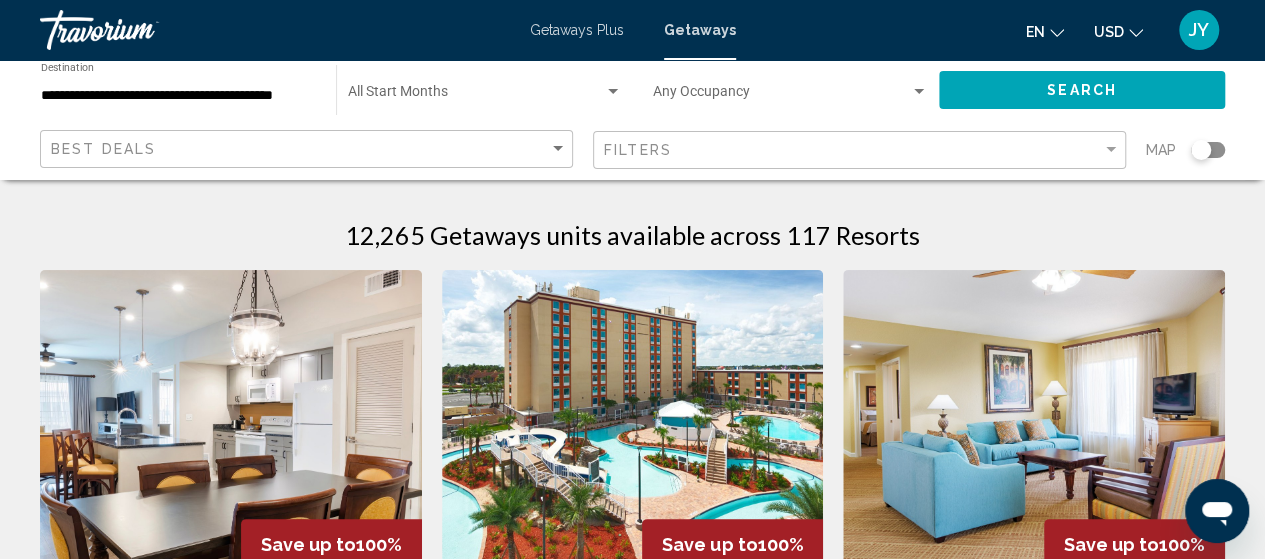 click on "**********" at bounding box center [632, 1738] 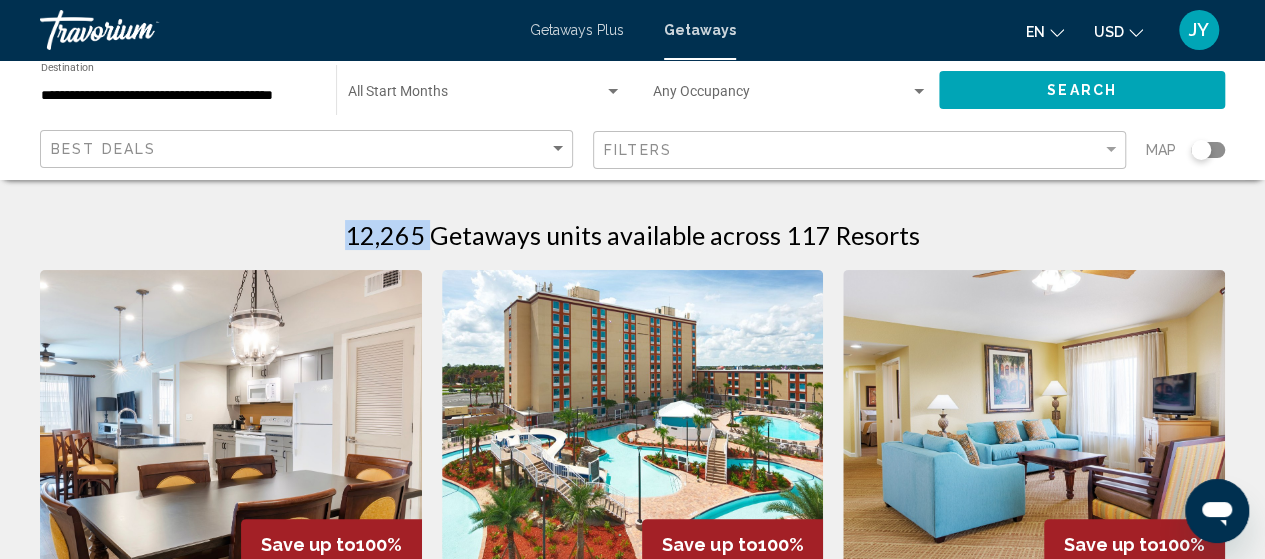 click on "**********" at bounding box center [632, 1738] 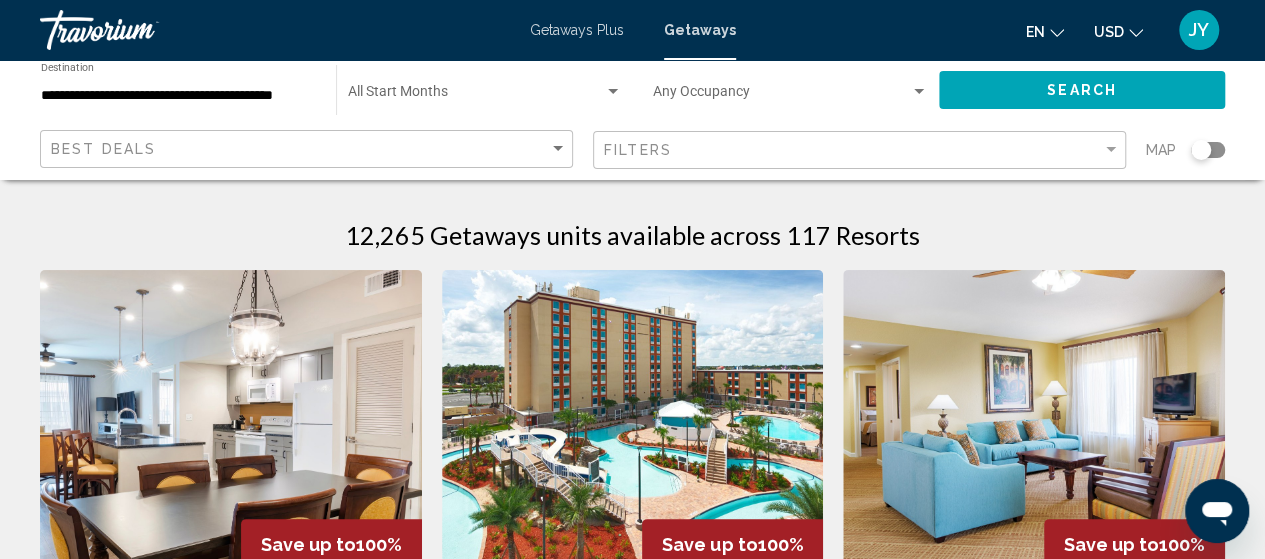 click on "Start Month All Start Months" at bounding box center (485, 90) 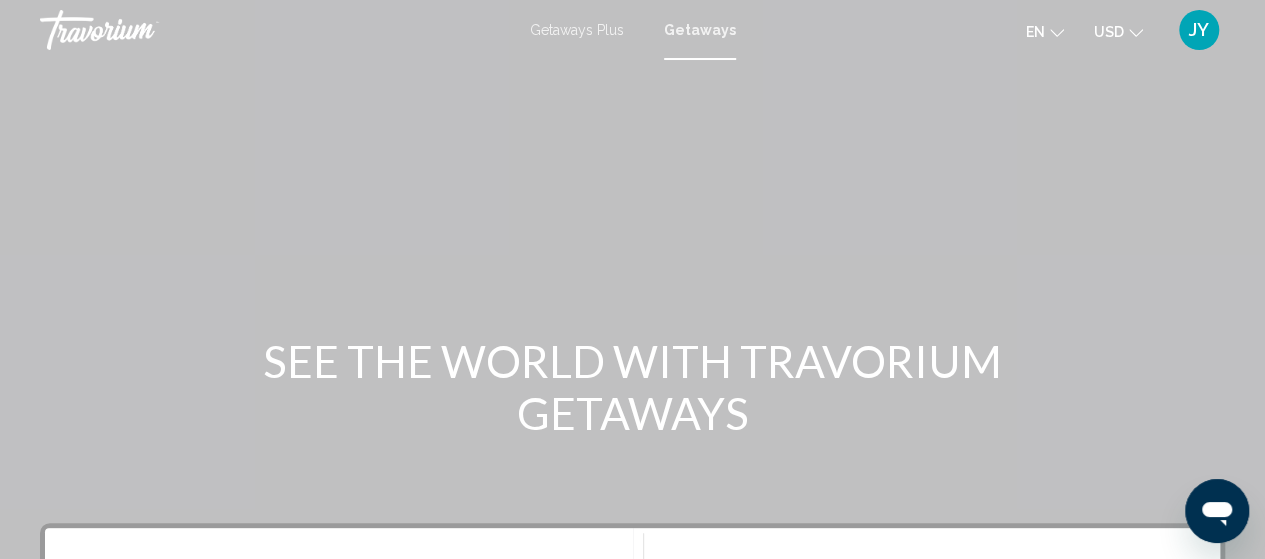 click on "Destination All Destinations Start Month All Start Months Occupancy Any Occupancy Search" at bounding box center (632, 700) 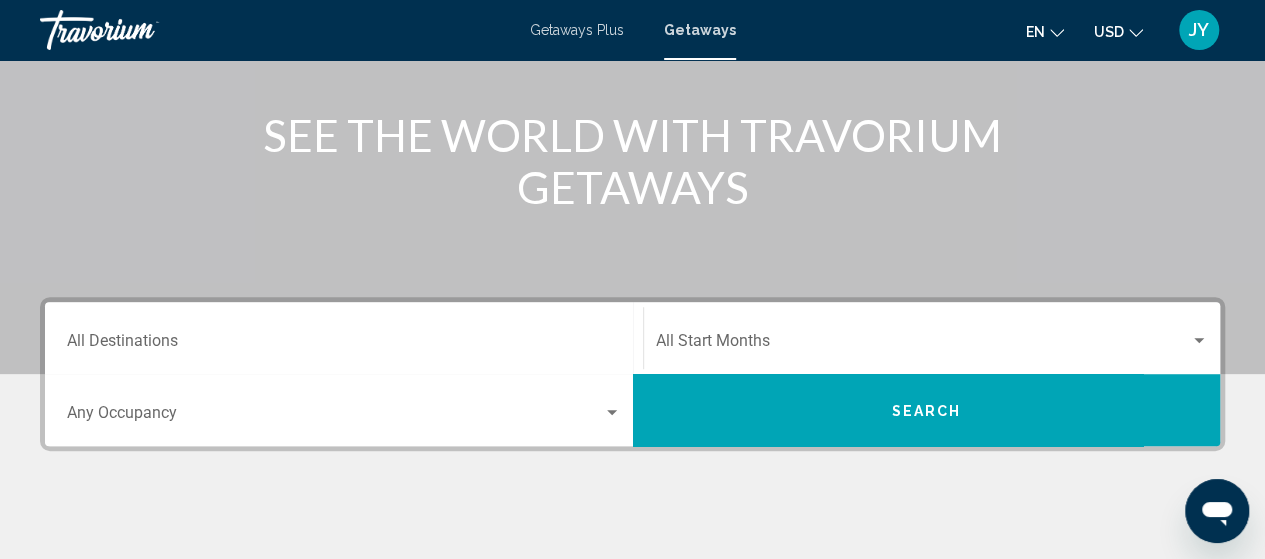 scroll, scrollTop: 360, scrollLeft: 0, axis: vertical 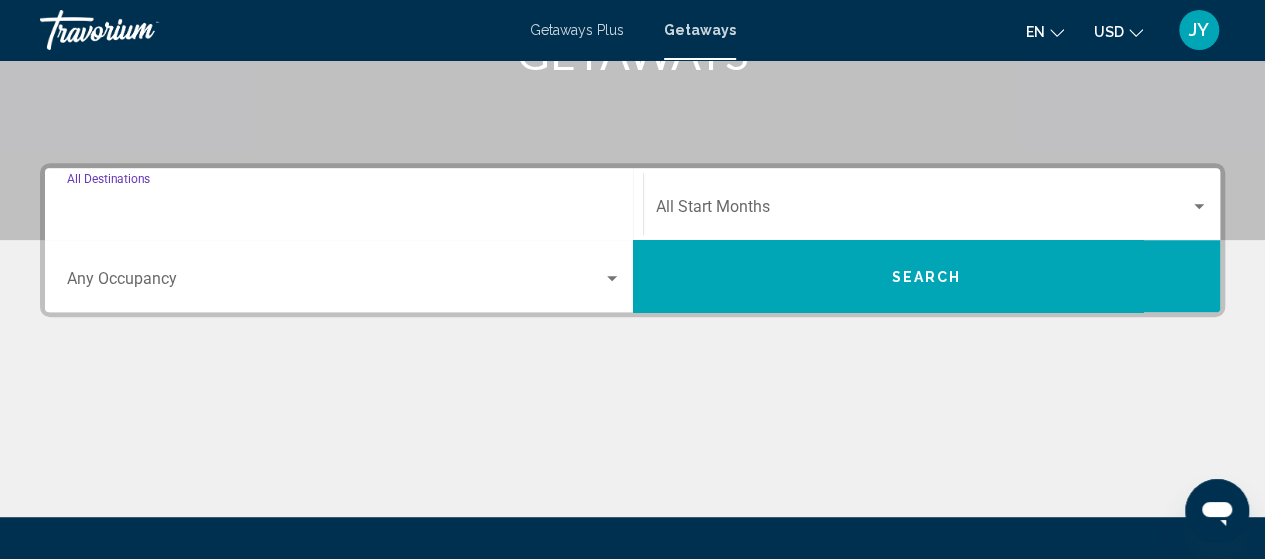click on "Destination All Destinations" at bounding box center [344, 211] 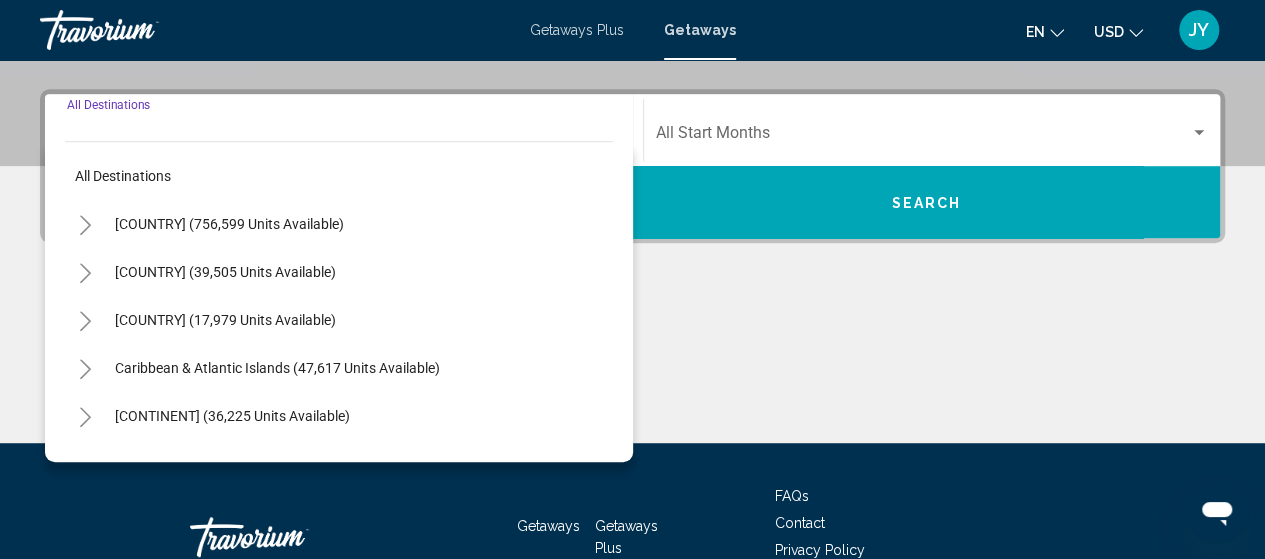 scroll, scrollTop: 458, scrollLeft: 0, axis: vertical 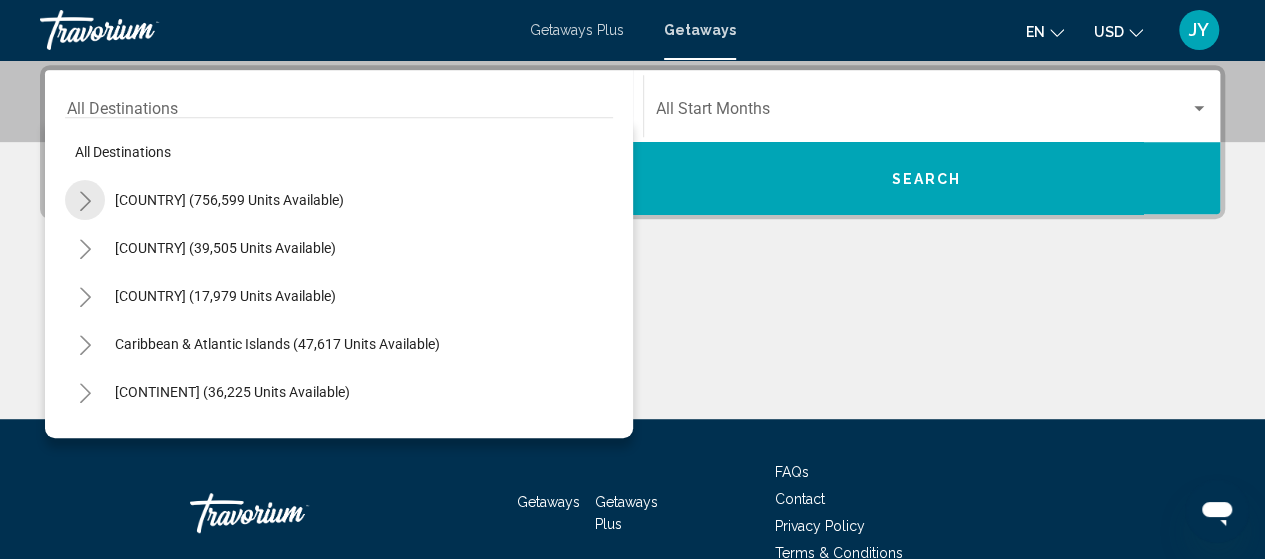 click at bounding box center (85, 201) 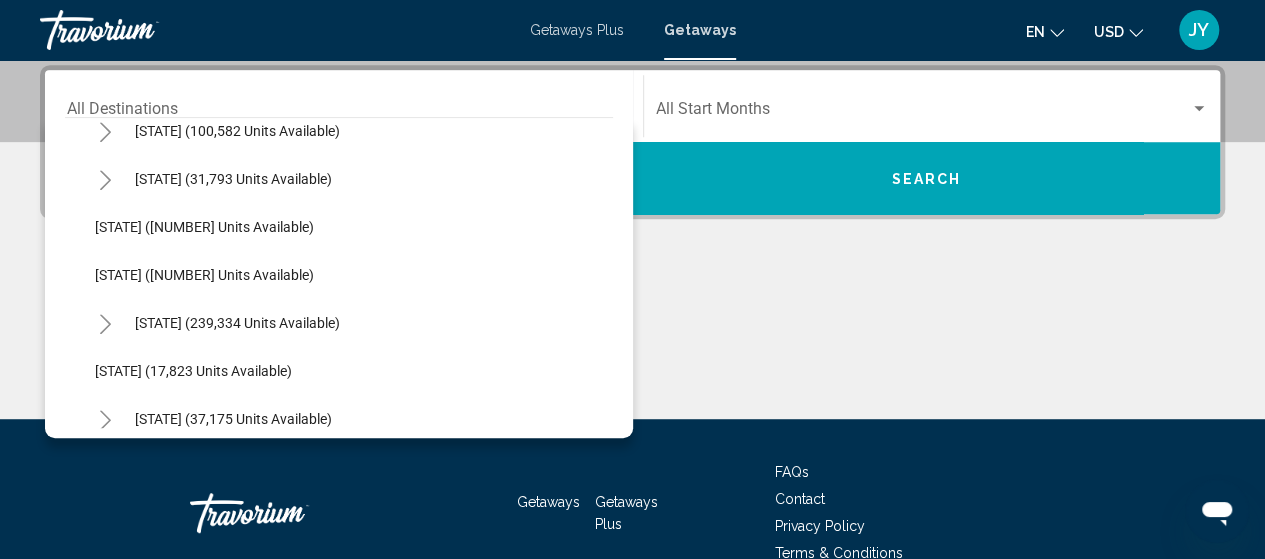 scroll, scrollTop: 226, scrollLeft: 0, axis: vertical 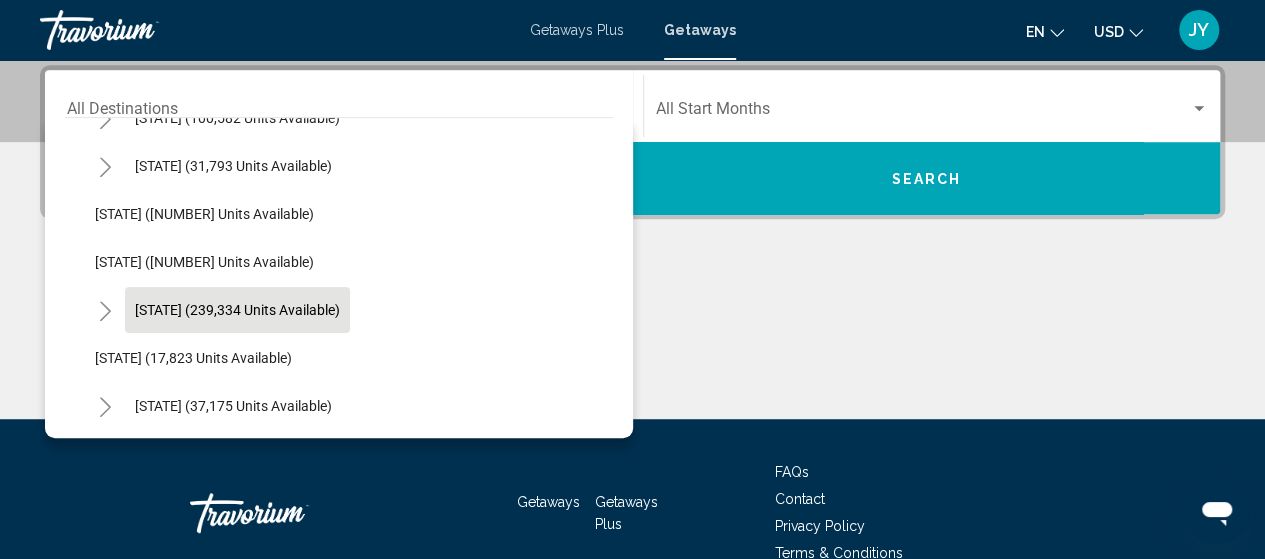 click on "[STATE] (239,334 units available)" at bounding box center (233, 22) 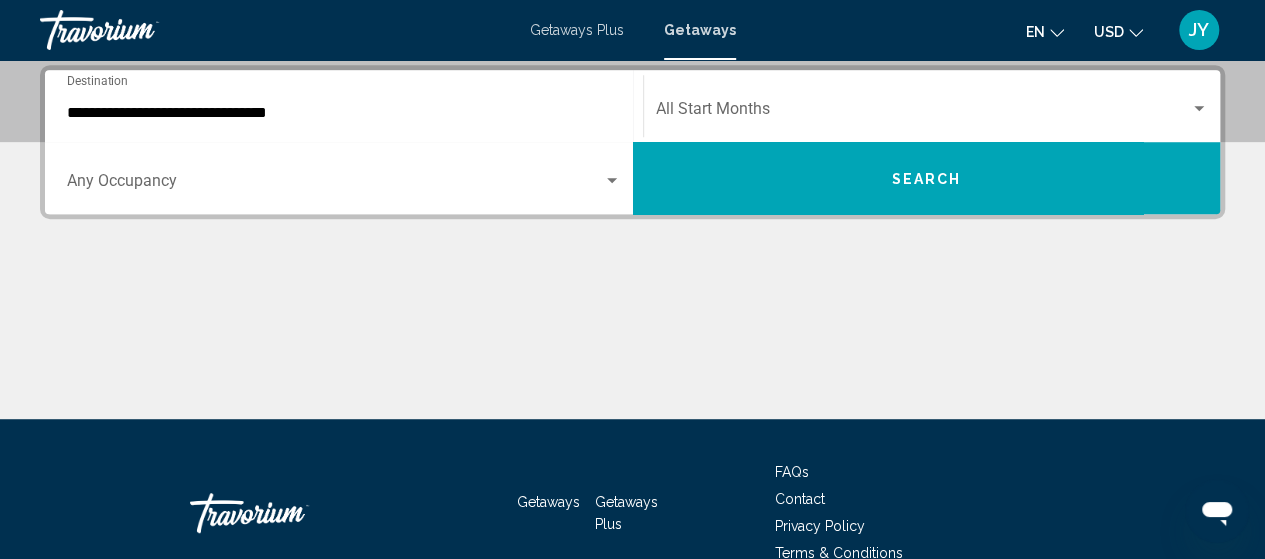 click on "**********" at bounding box center (344, 106) 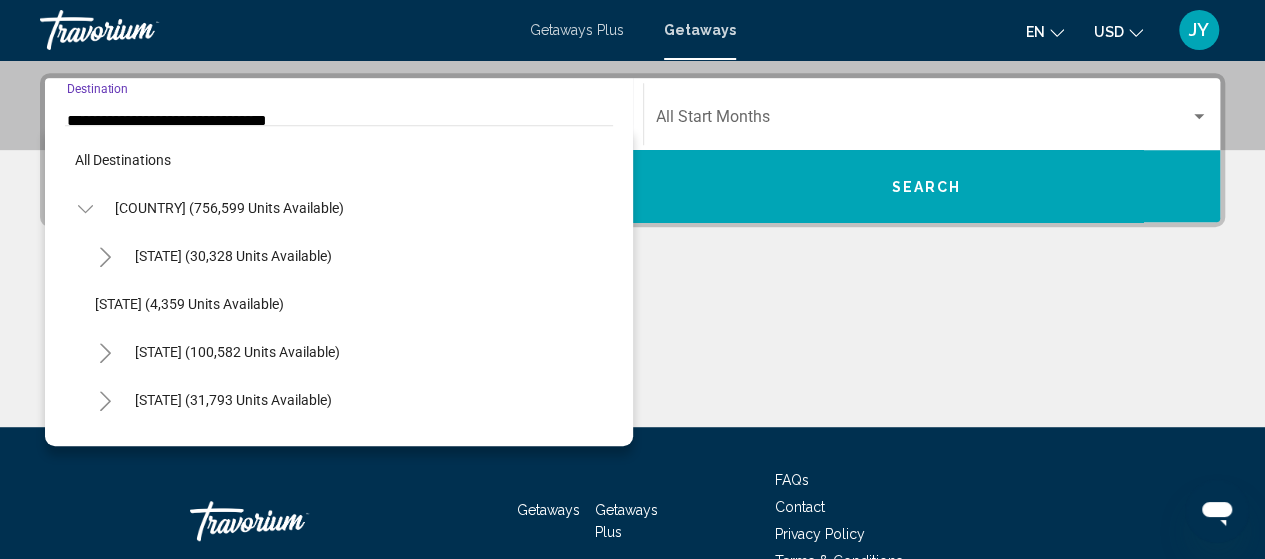 scroll, scrollTop: 263, scrollLeft: 0, axis: vertical 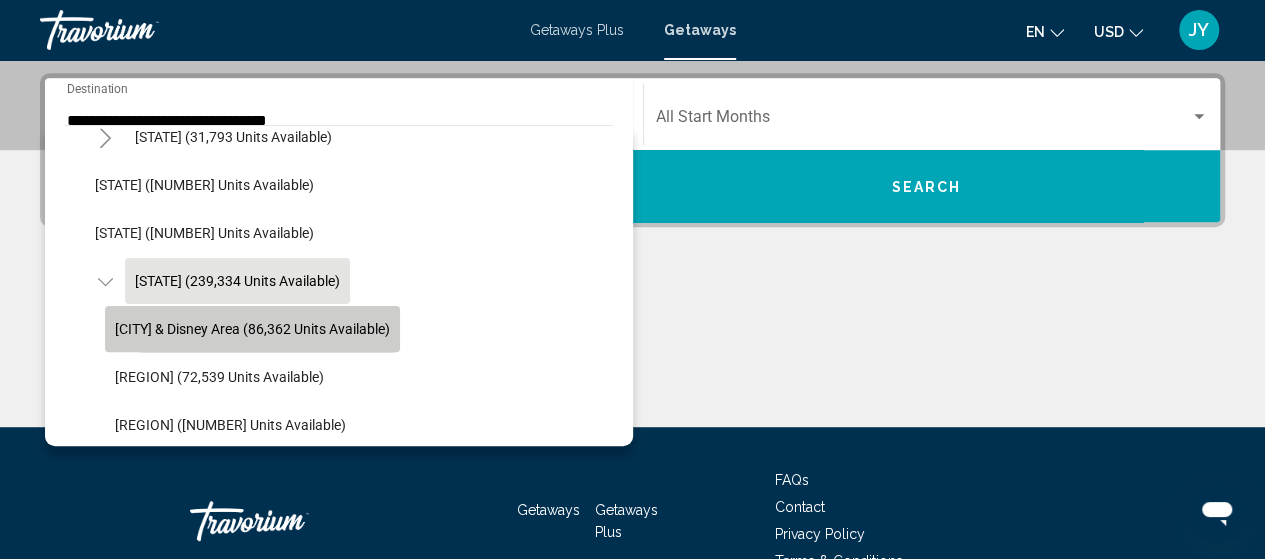 click on "[CITY] & Disney Area (86,362 units available)" at bounding box center [252, 329] 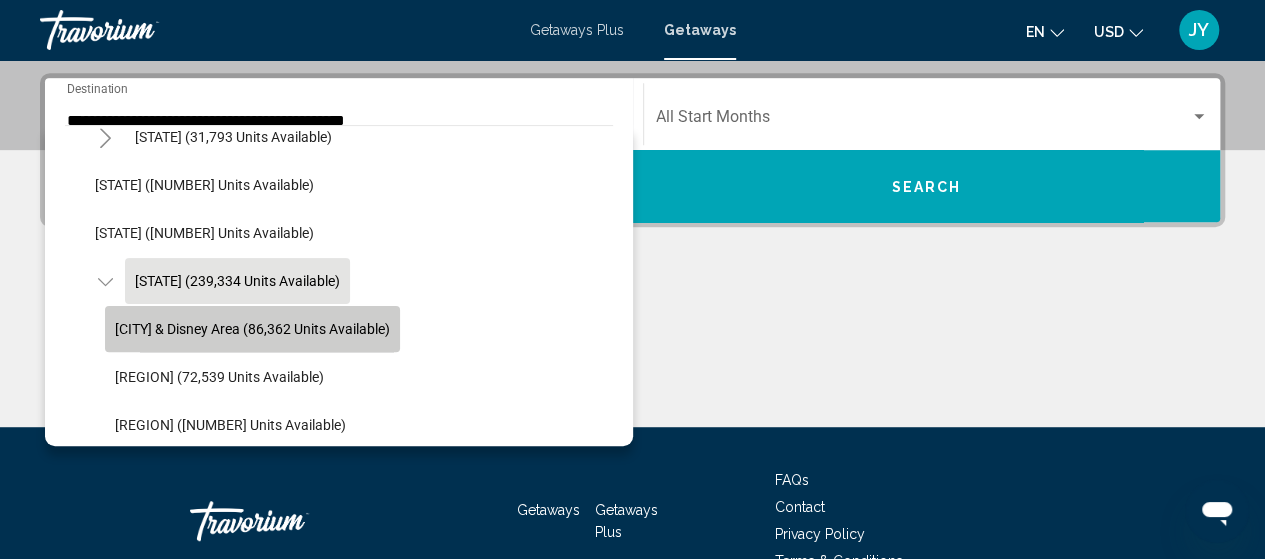 scroll, scrollTop: 458, scrollLeft: 0, axis: vertical 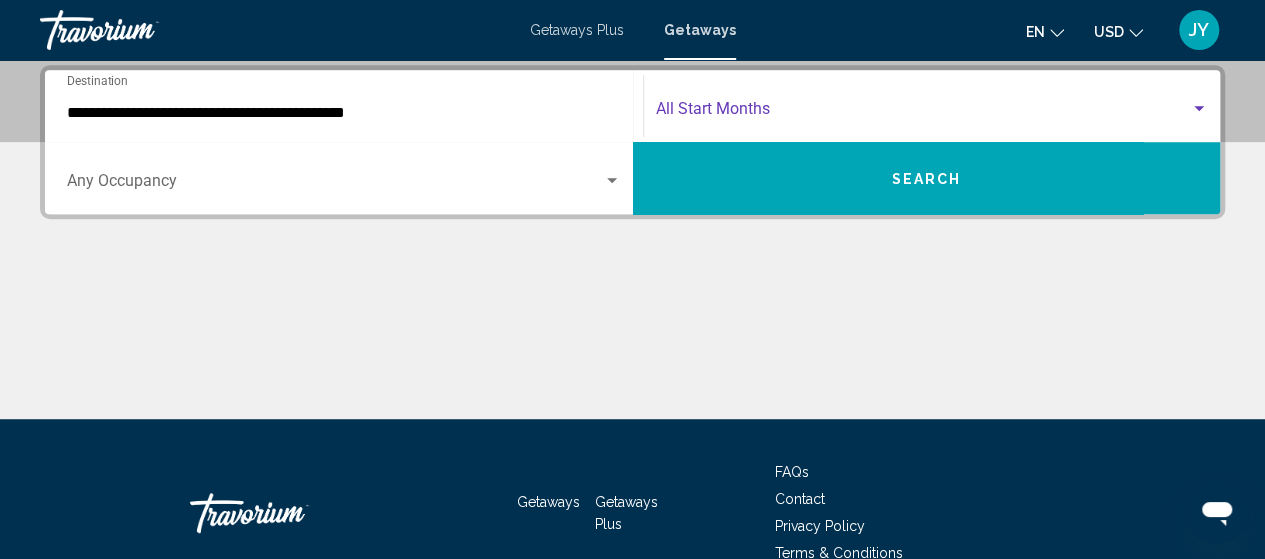 click at bounding box center (923, 113) 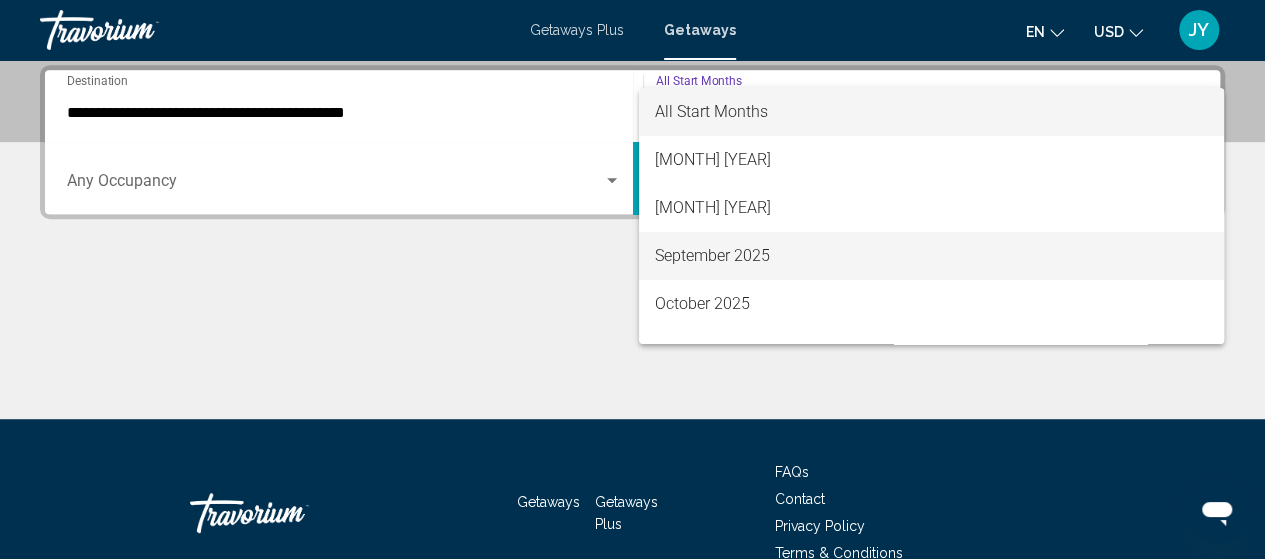 click on "September 2025" at bounding box center (931, 256) 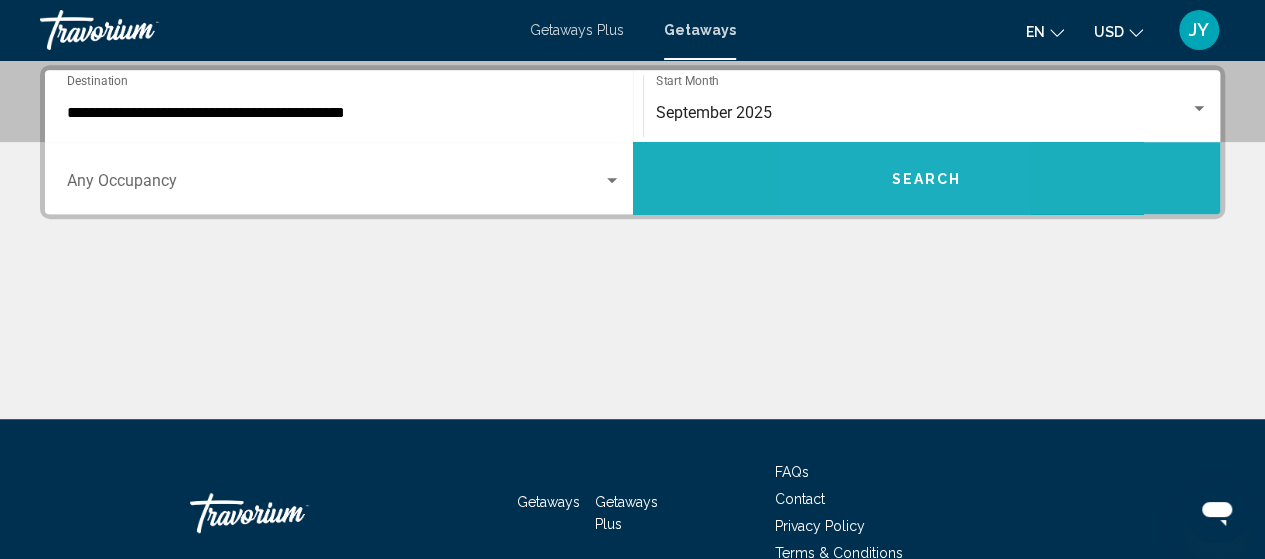 click on "Search" at bounding box center [927, 178] 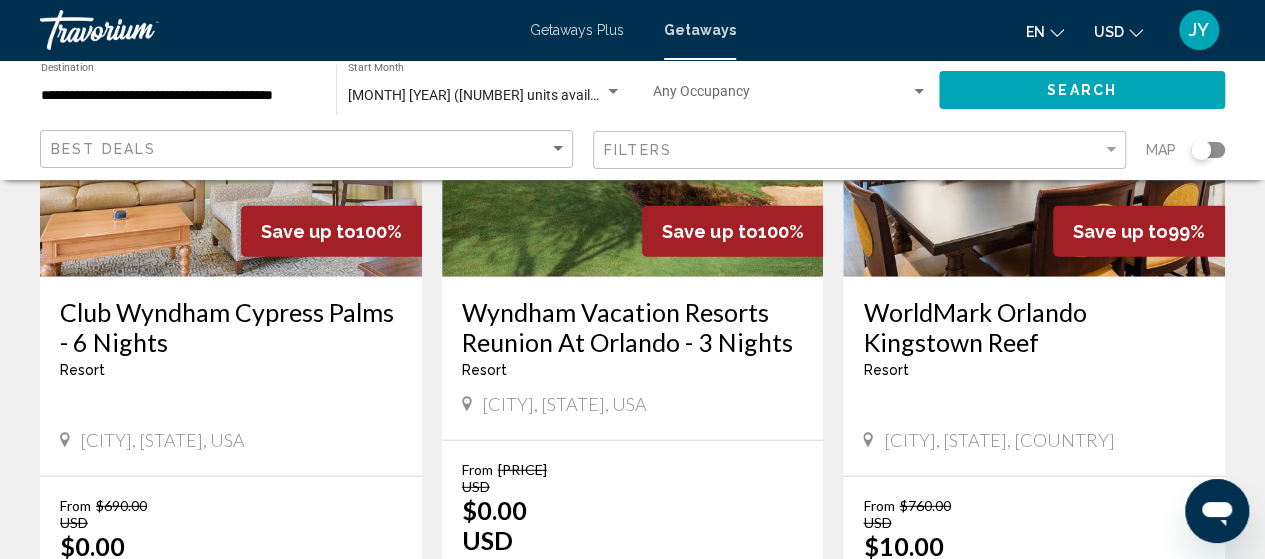 scroll, scrollTop: 2546, scrollLeft: 0, axis: vertical 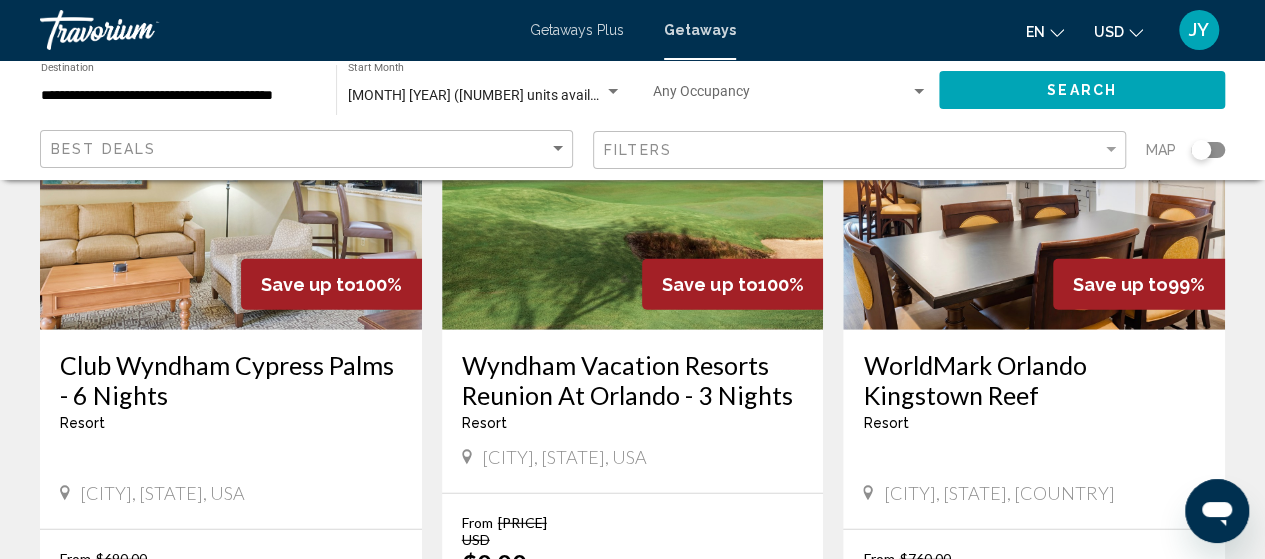 click on "View Resort" at bounding box center (1045, 706) 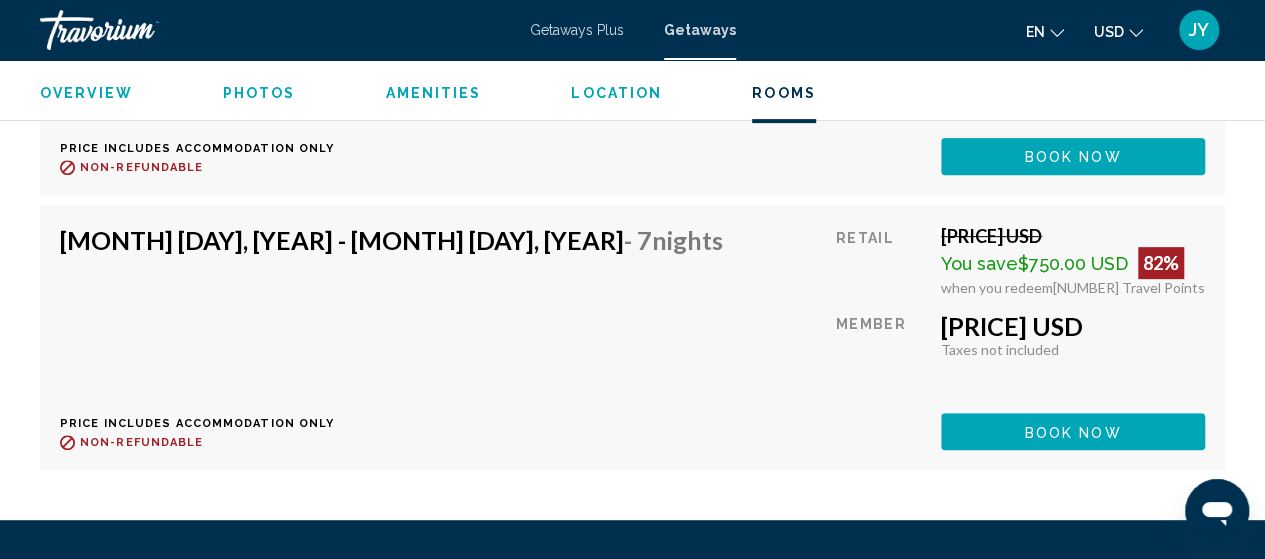 scroll, scrollTop: 7944, scrollLeft: 0, axis: vertical 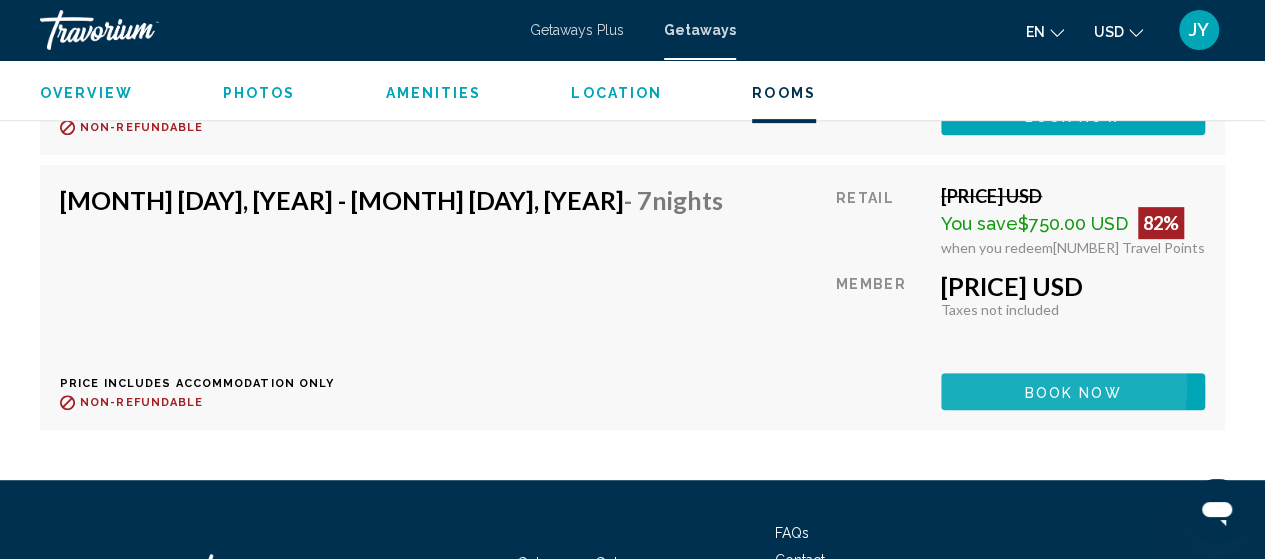 click on "Book now" at bounding box center (1073, 392) 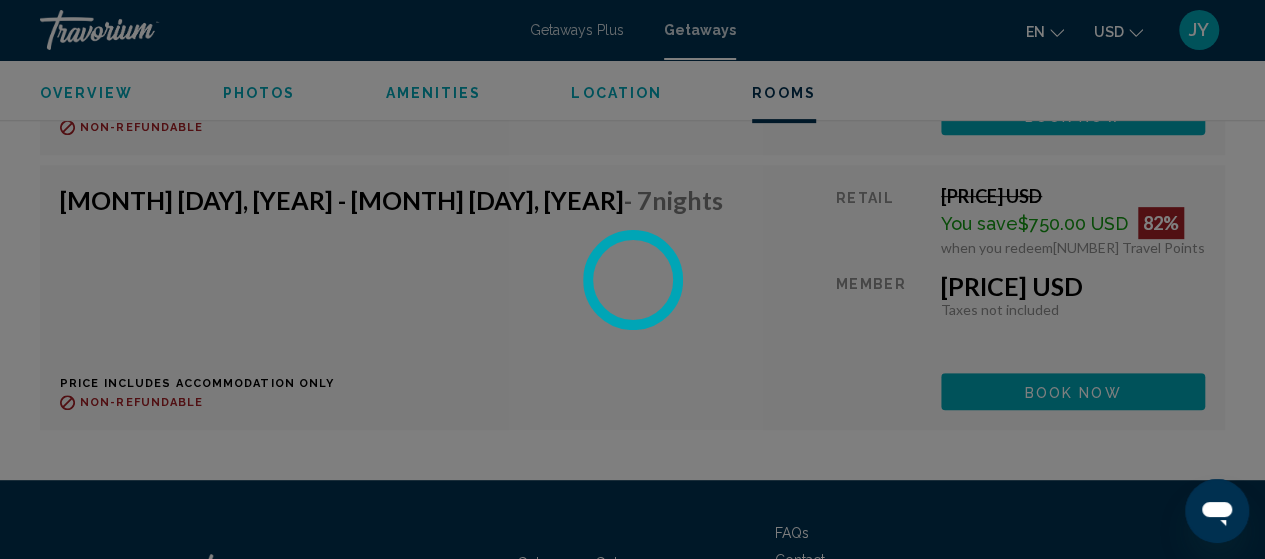 scroll, scrollTop: 0, scrollLeft: 0, axis: both 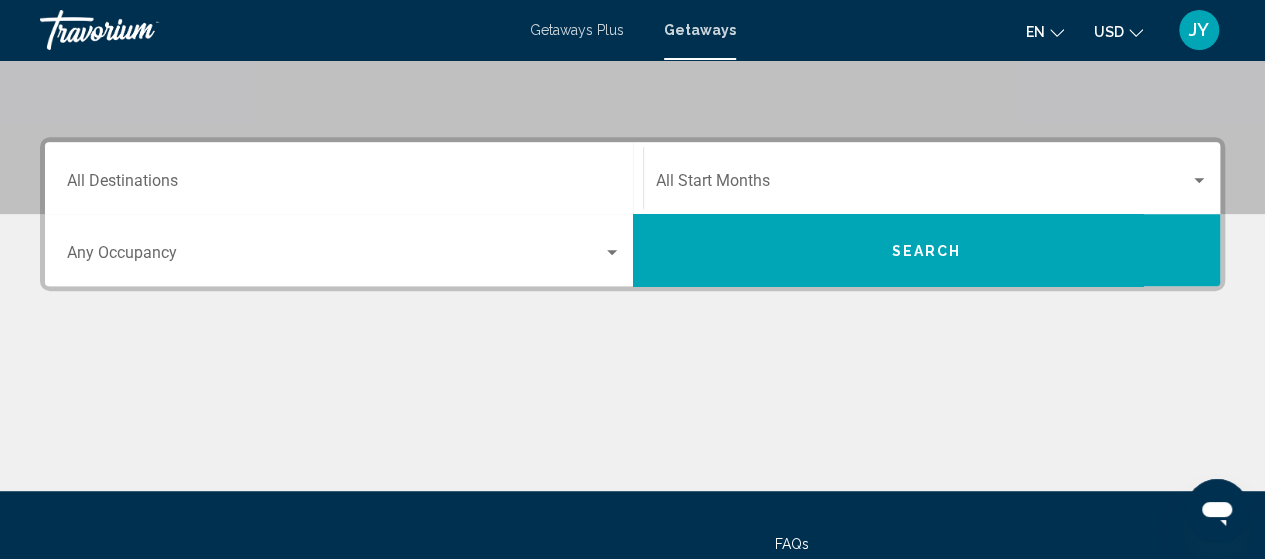 click on "Destination All Destinations" at bounding box center [344, 178] 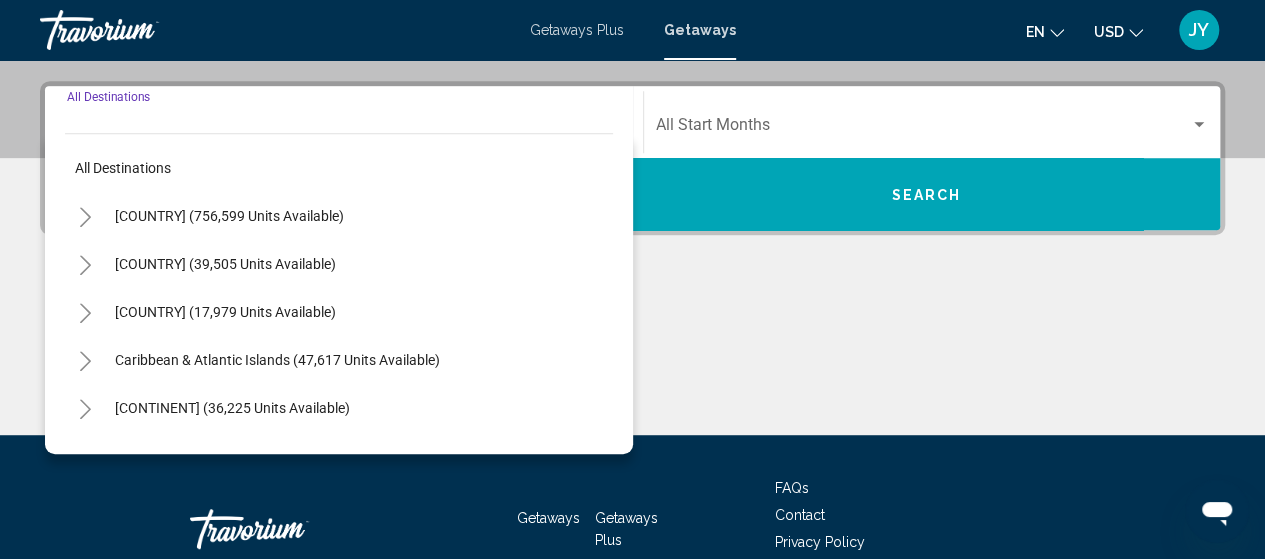 scroll, scrollTop: 458, scrollLeft: 0, axis: vertical 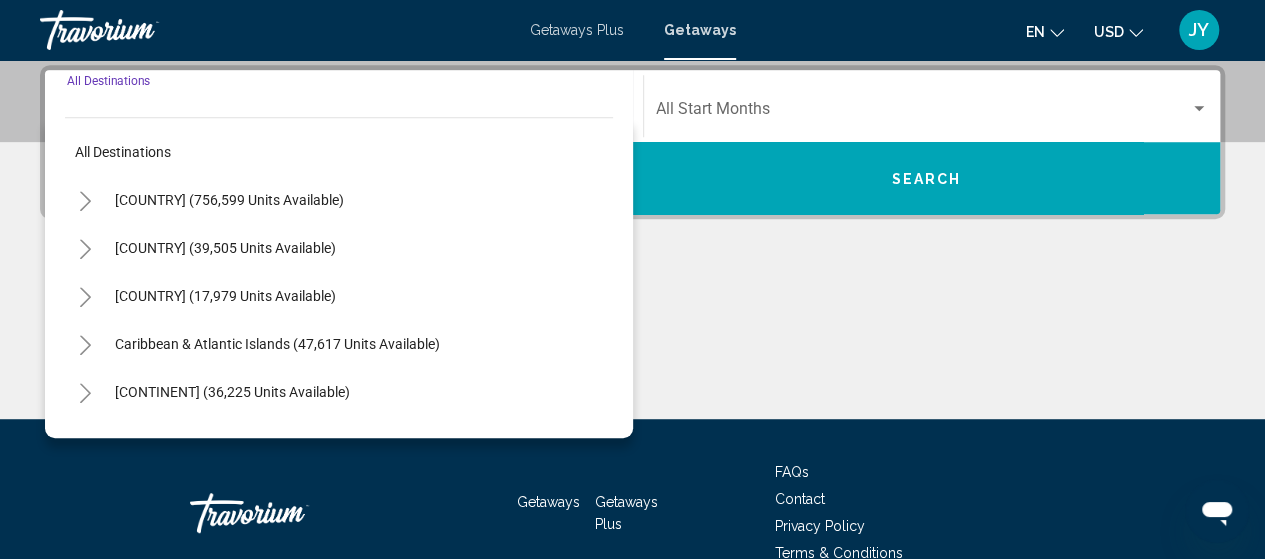 click at bounding box center (85, 201) 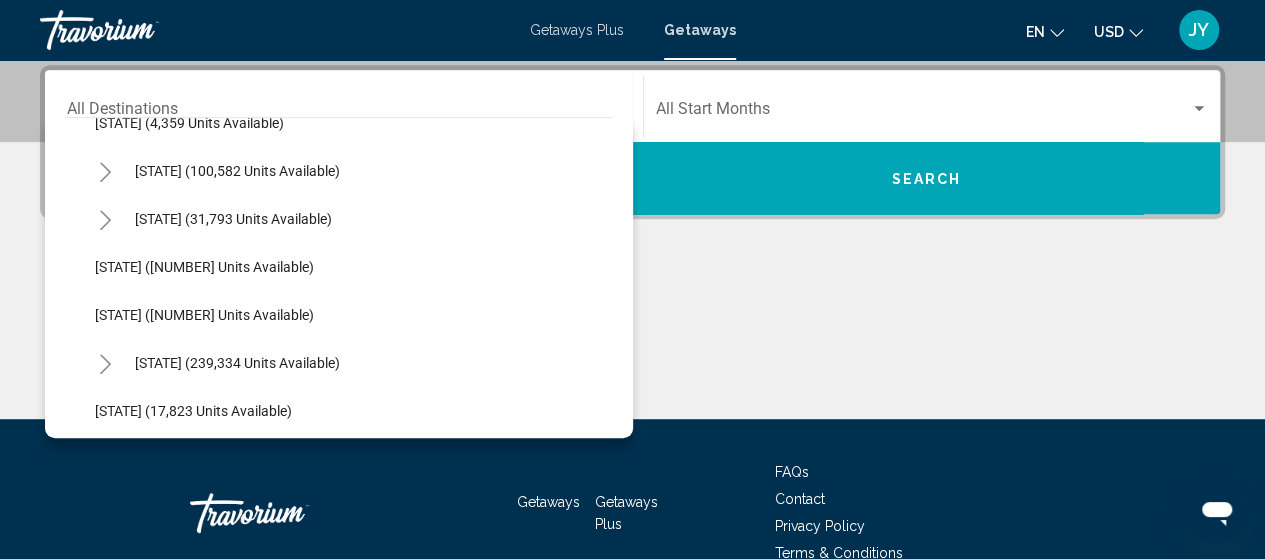 scroll, scrollTop: 240, scrollLeft: 0, axis: vertical 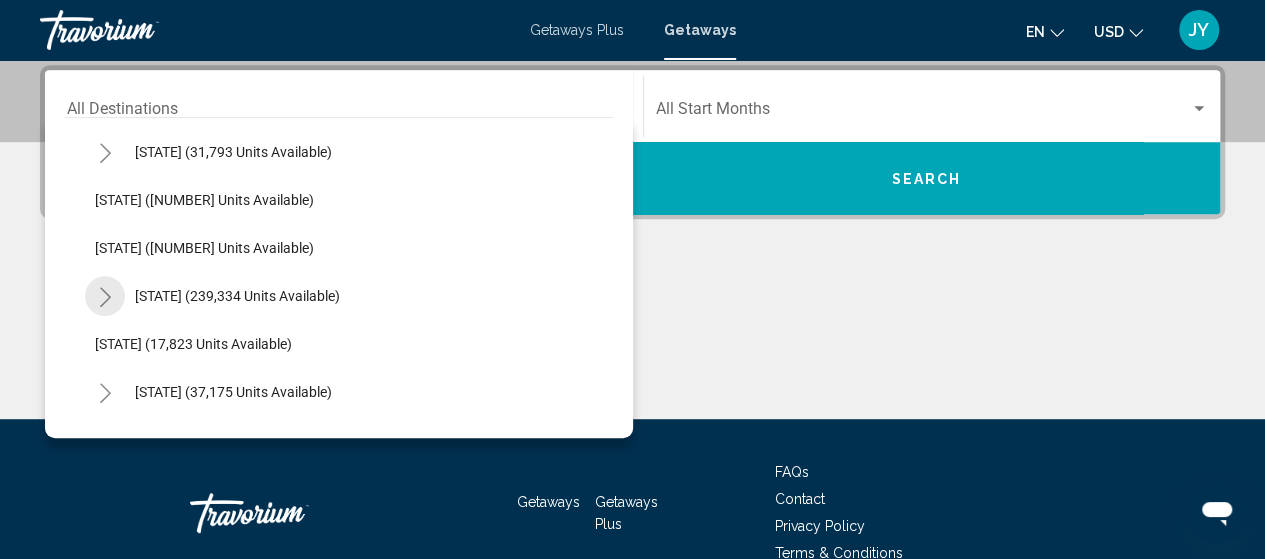 click at bounding box center (105, 297) 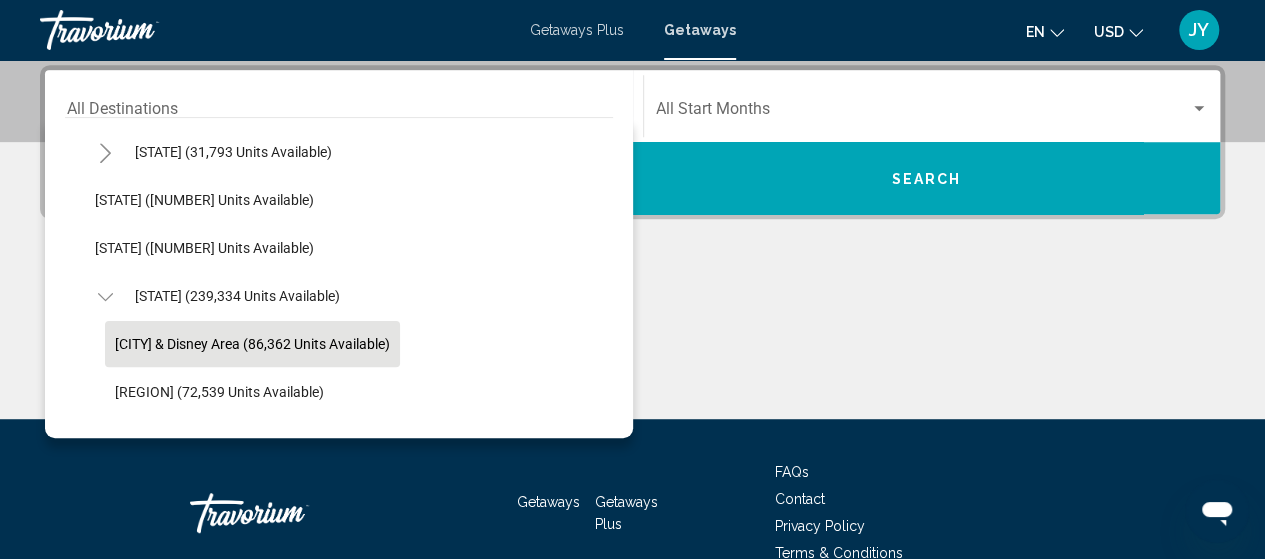 click on "[CITY] & Disney Area (86,362 units available)" at bounding box center [252, 344] 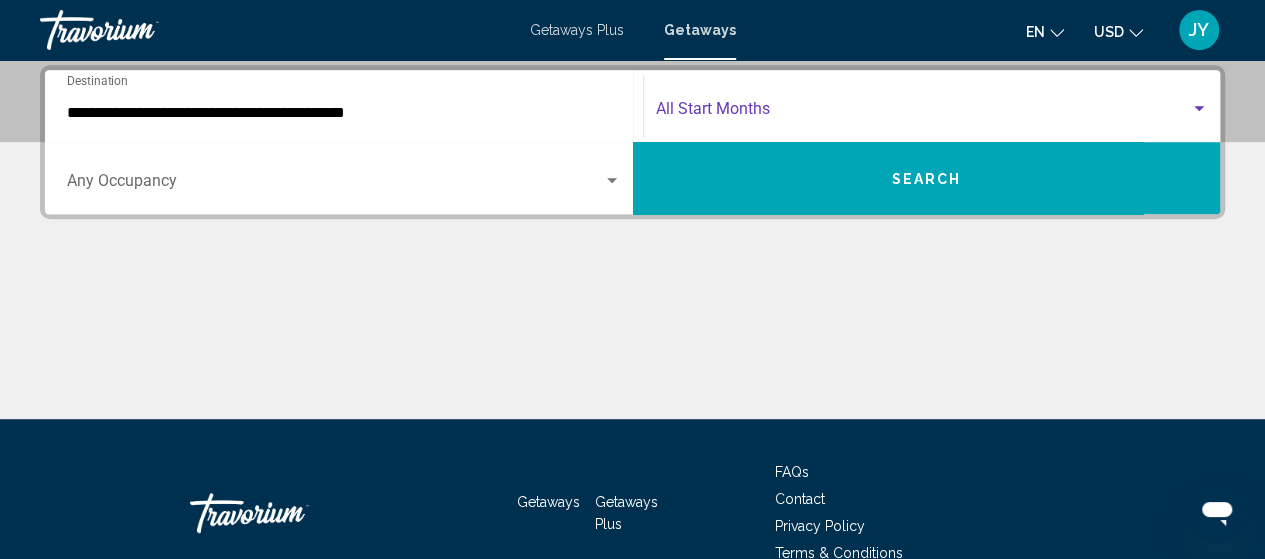 click at bounding box center (923, 113) 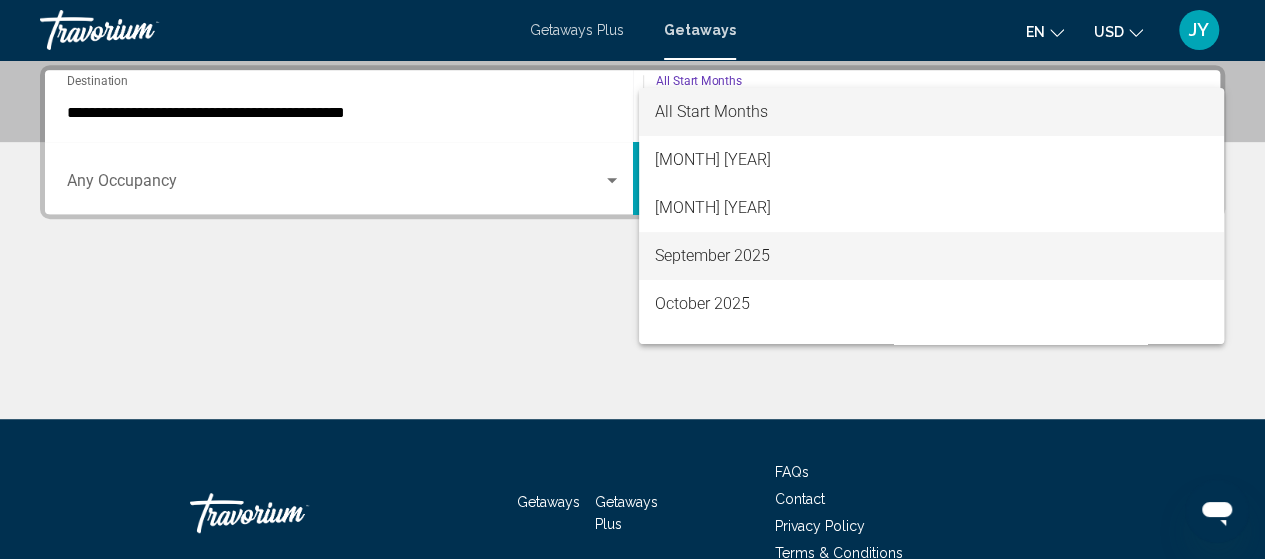 click on "September 2025" at bounding box center (931, 256) 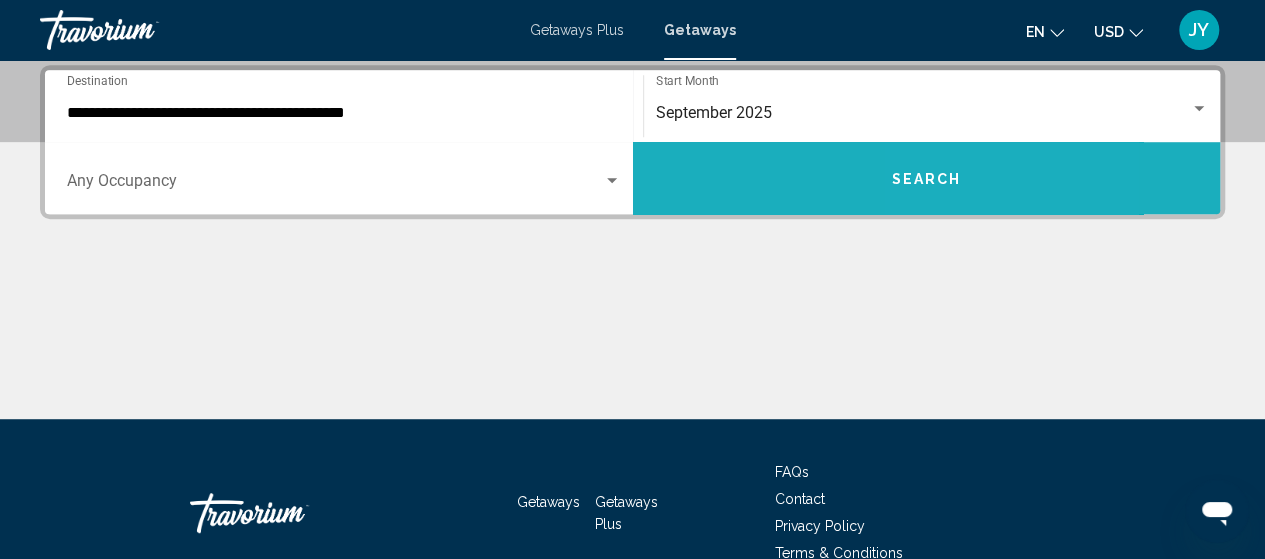 click on "Search" at bounding box center (926, 179) 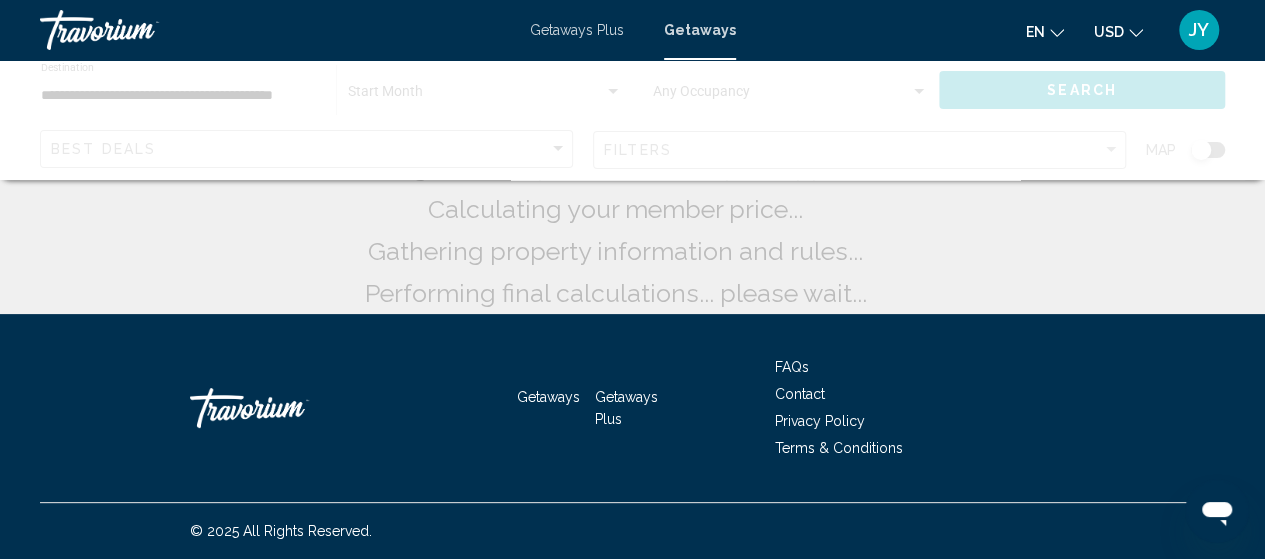 scroll, scrollTop: 0, scrollLeft: 0, axis: both 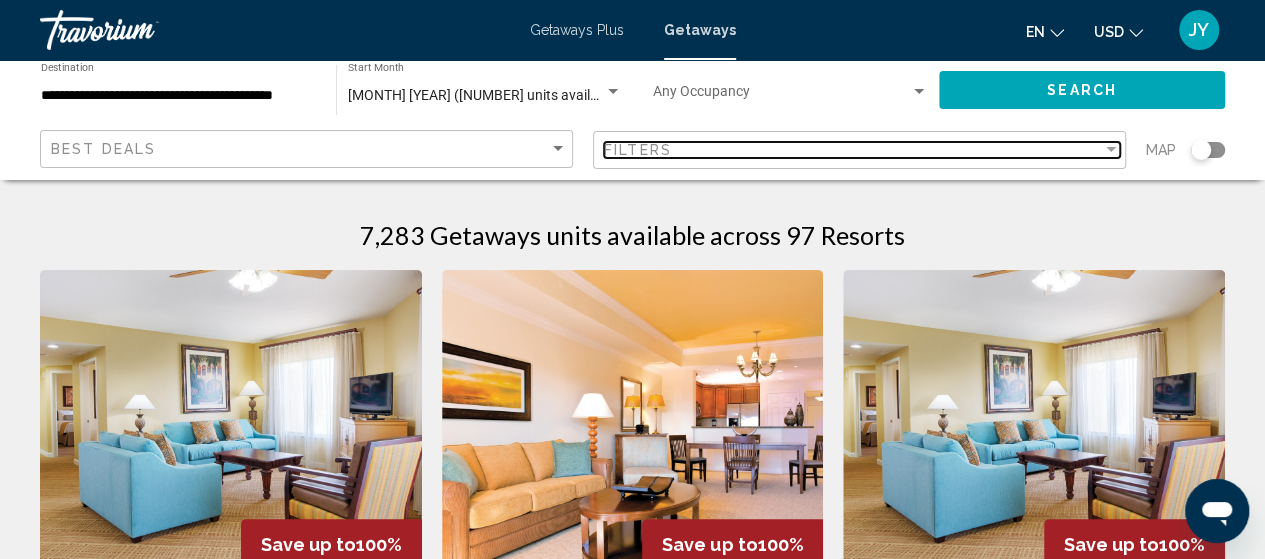 click at bounding box center (1111, 149) 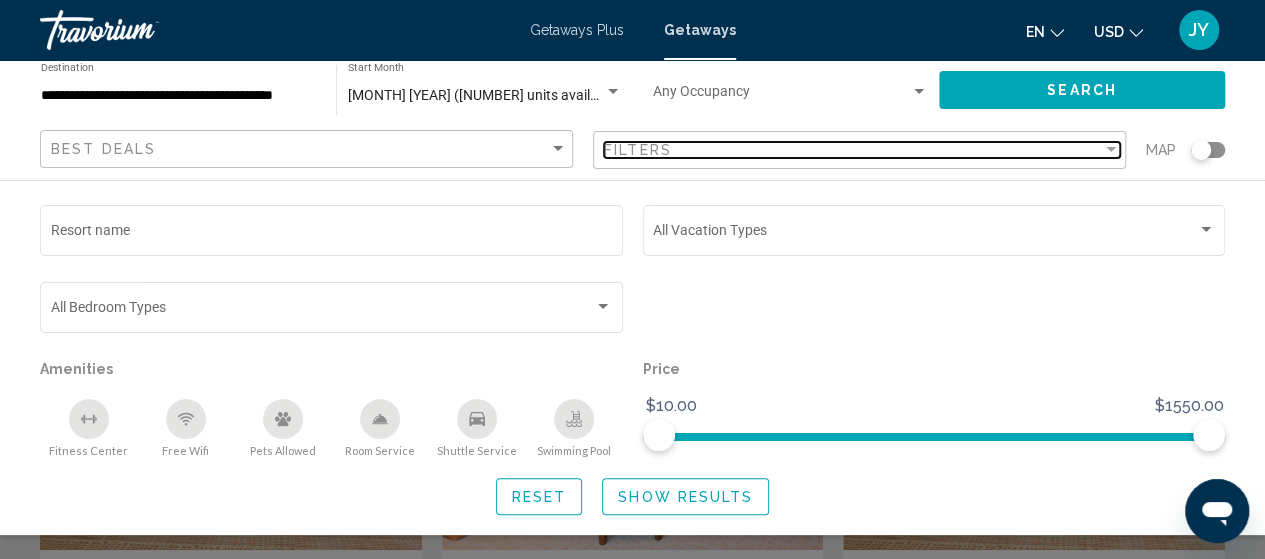 scroll, scrollTop: 80, scrollLeft: 0, axis: vertical 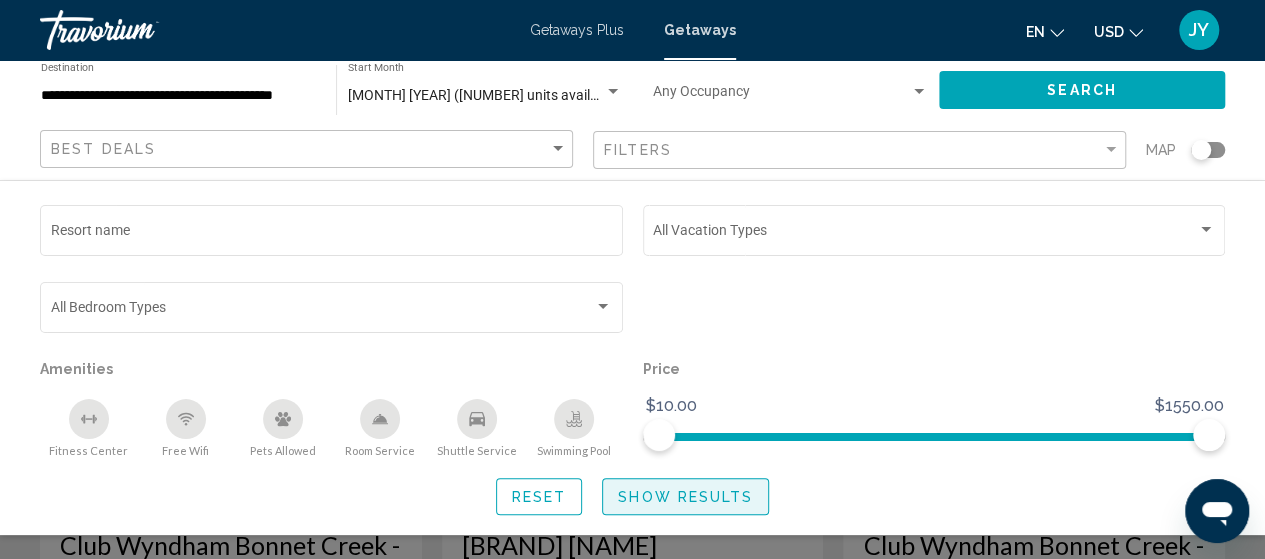 click on "Show Results" at bounding box center (685, 497) 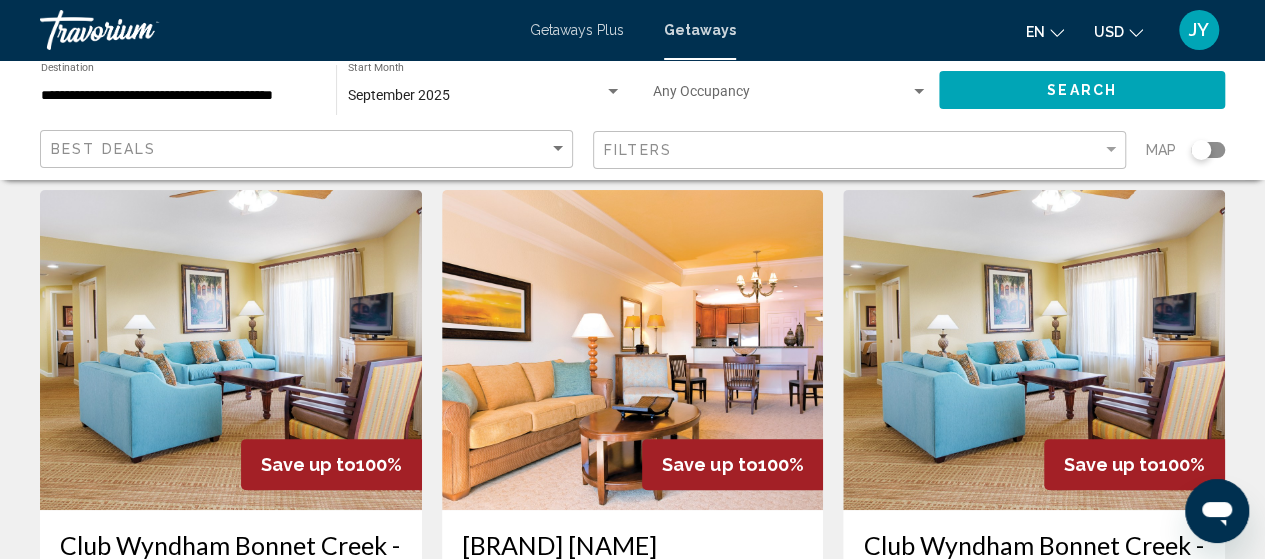 scroll, scrollTop: 13, scrollLeft: 0, axis: vertical 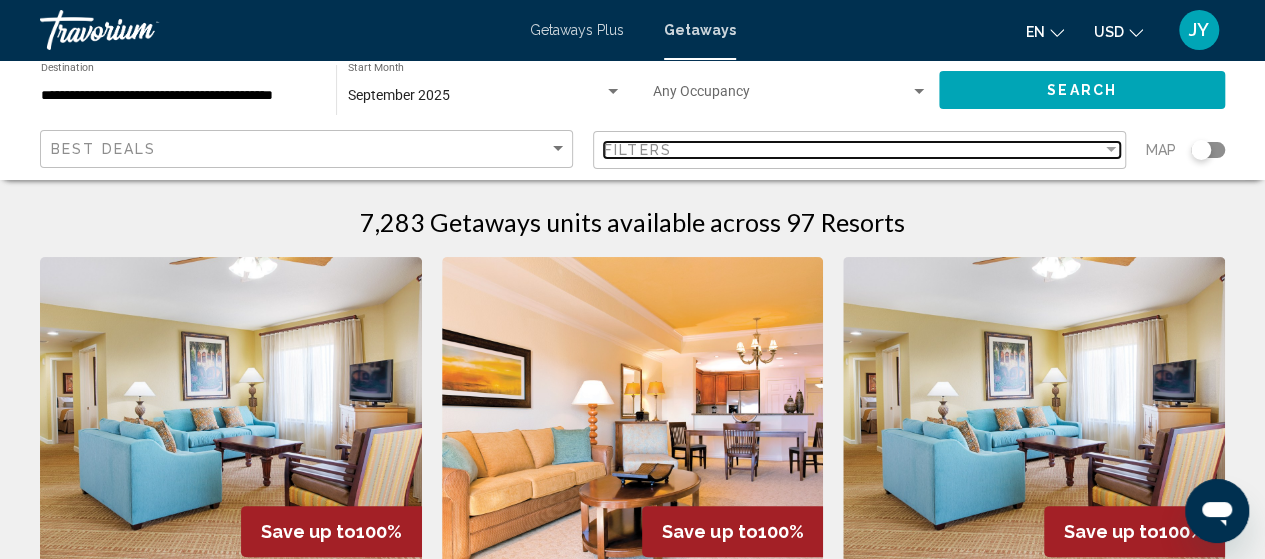 click at bounding box center (1111, 150) 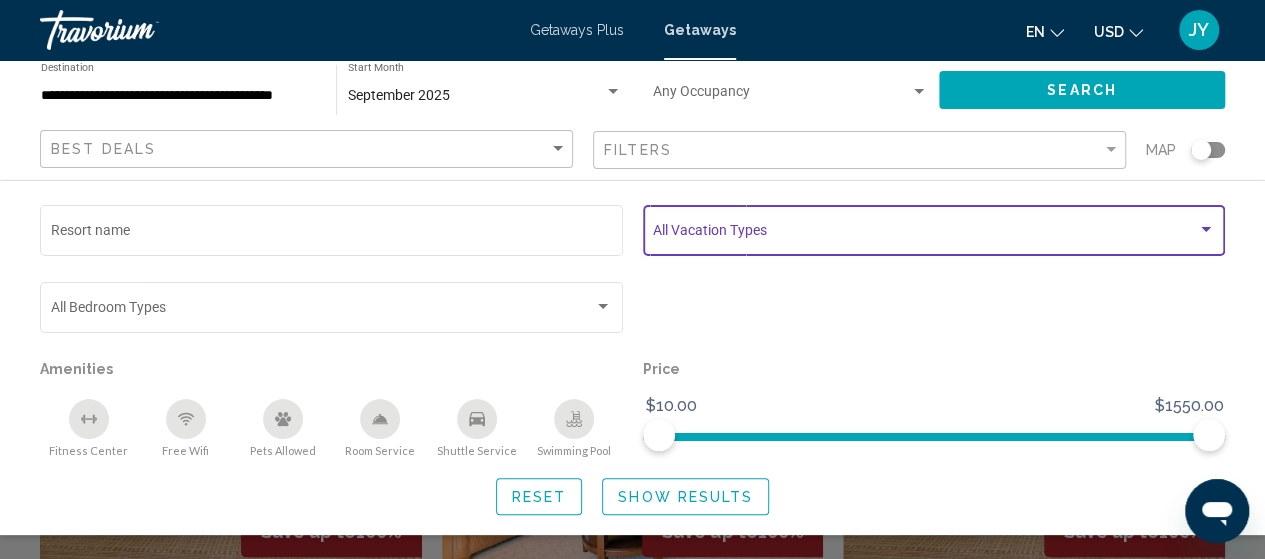 click at bounding box center (1206, 230) 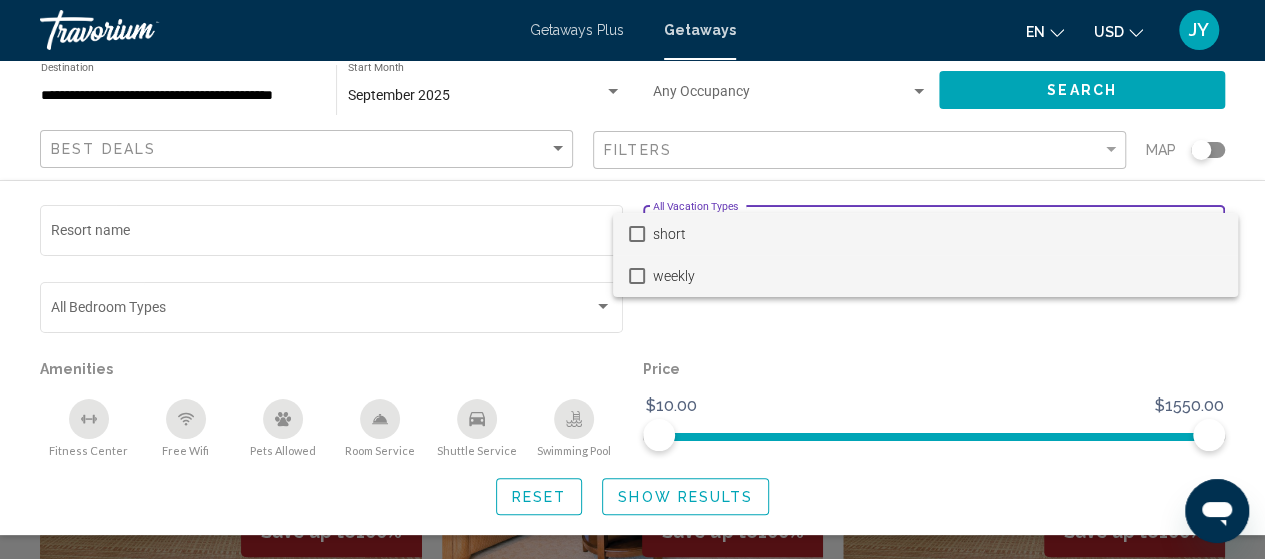 click at bounding box center (637, 276) 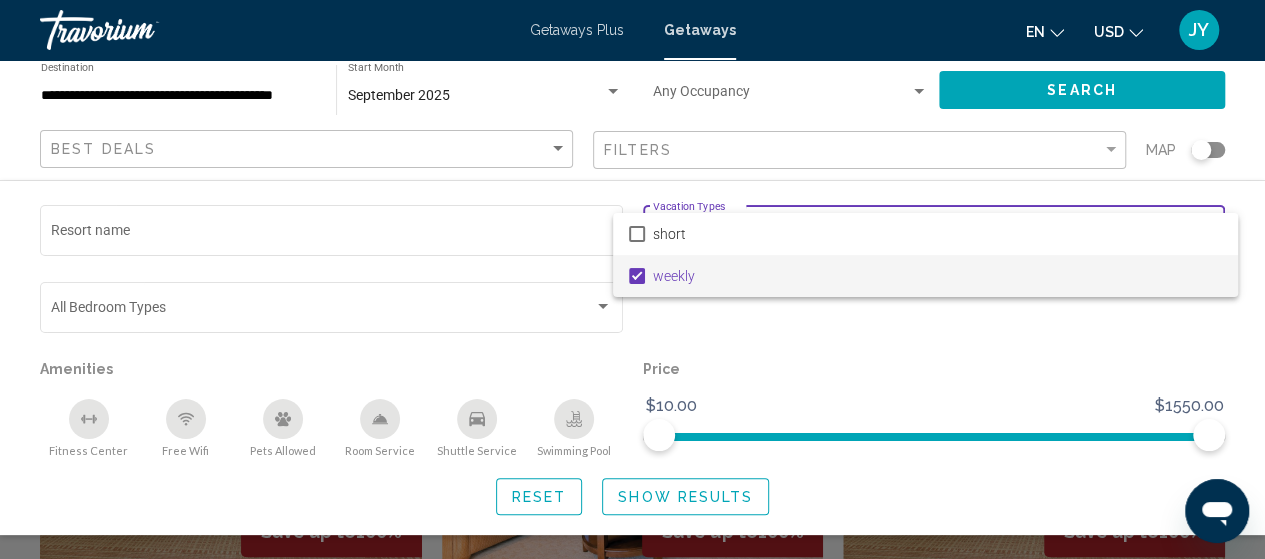 click at bounding box center [632, 279] 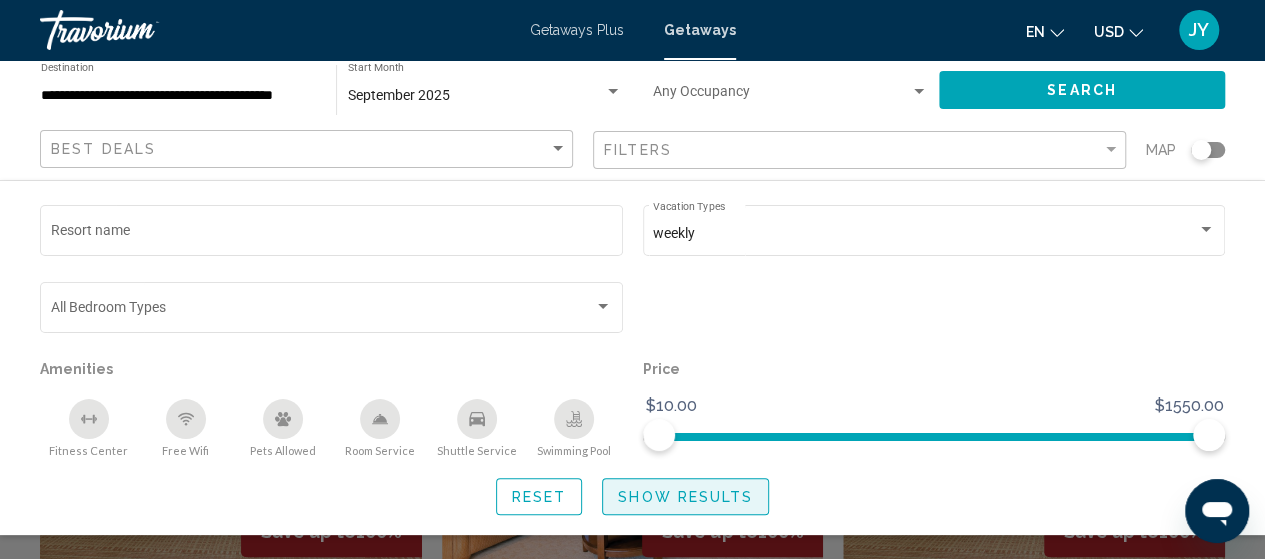click on "Show Results" at bounding box center (685, 497) 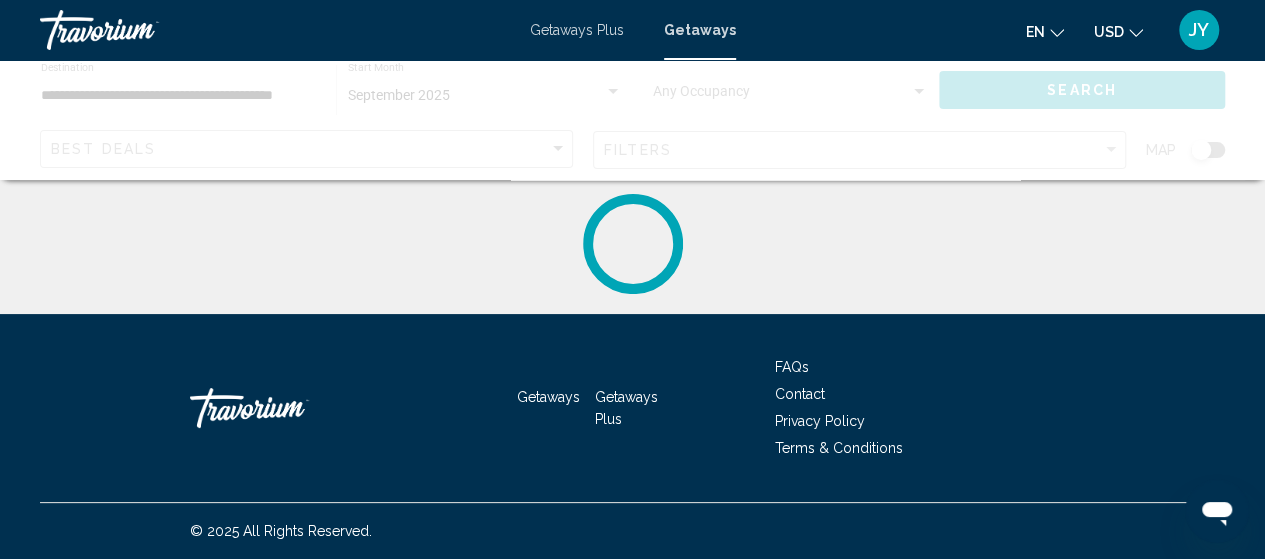 scroll, scrollTop: 0, scrollLeft: 0, axis: both 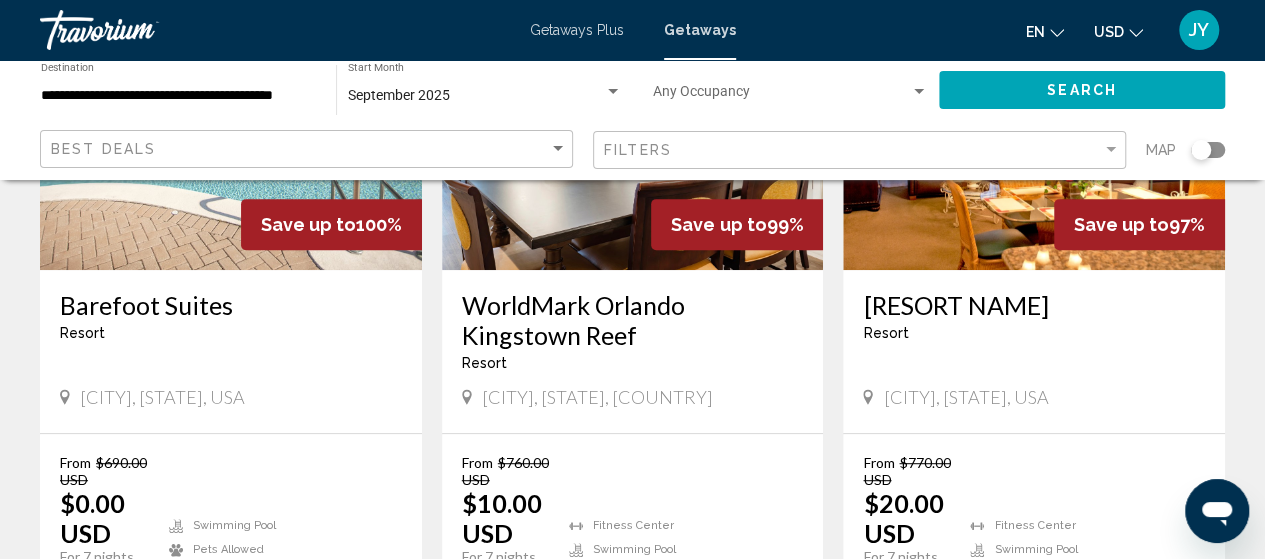 click at bounding box center (613, 91) 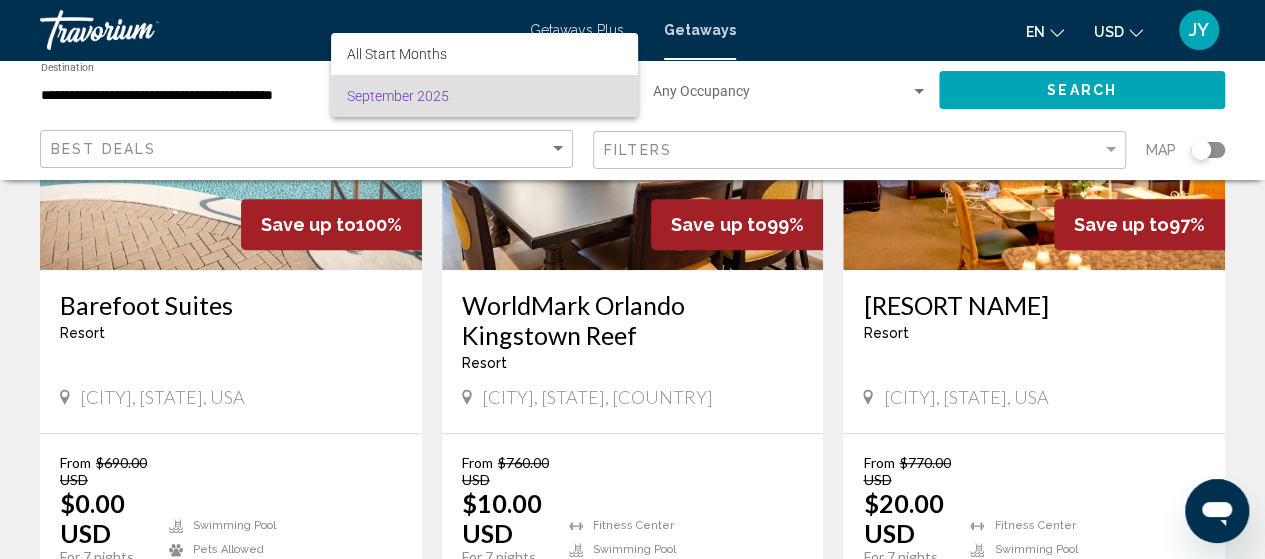 click at bounding box center [632, 279] 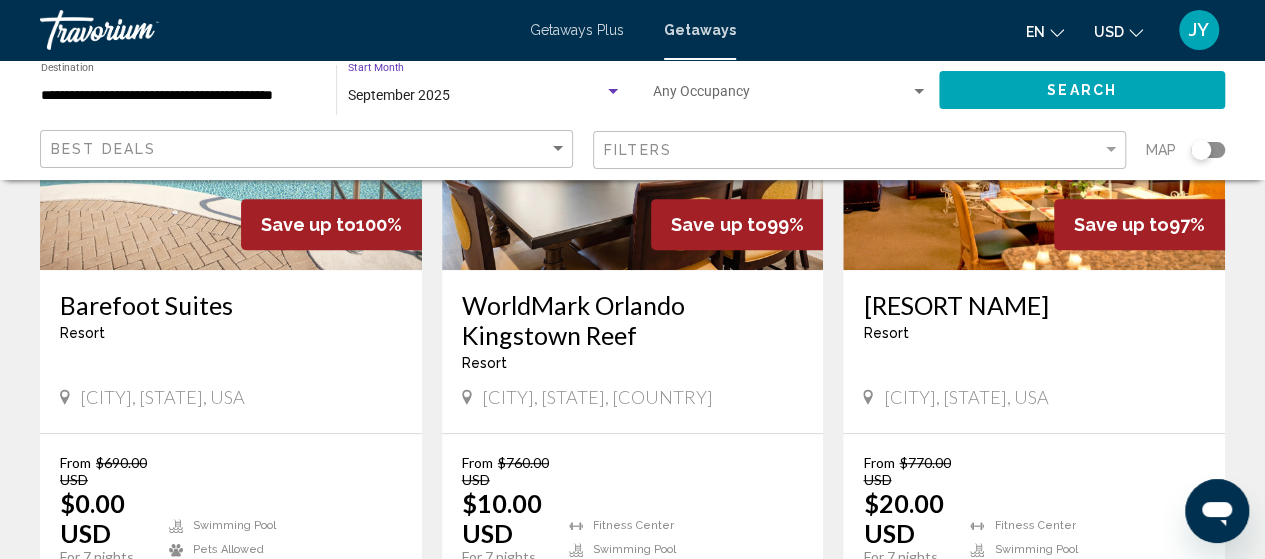 click on "September 2025" at bounding box center (476, 96) 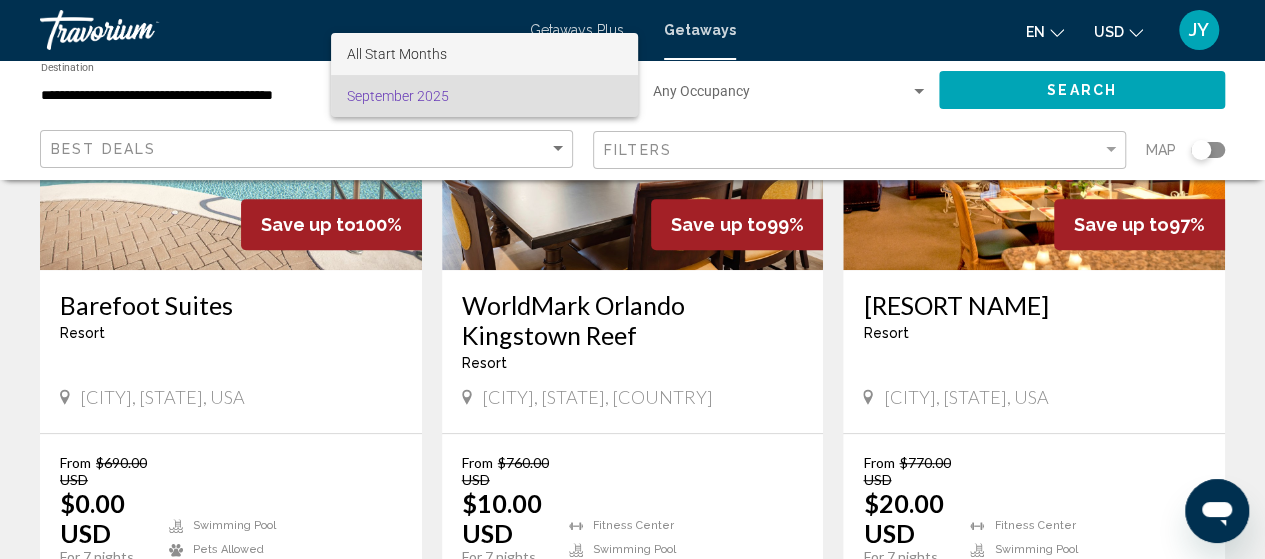 click on "All Start Months" at bounding box center (397, 54) 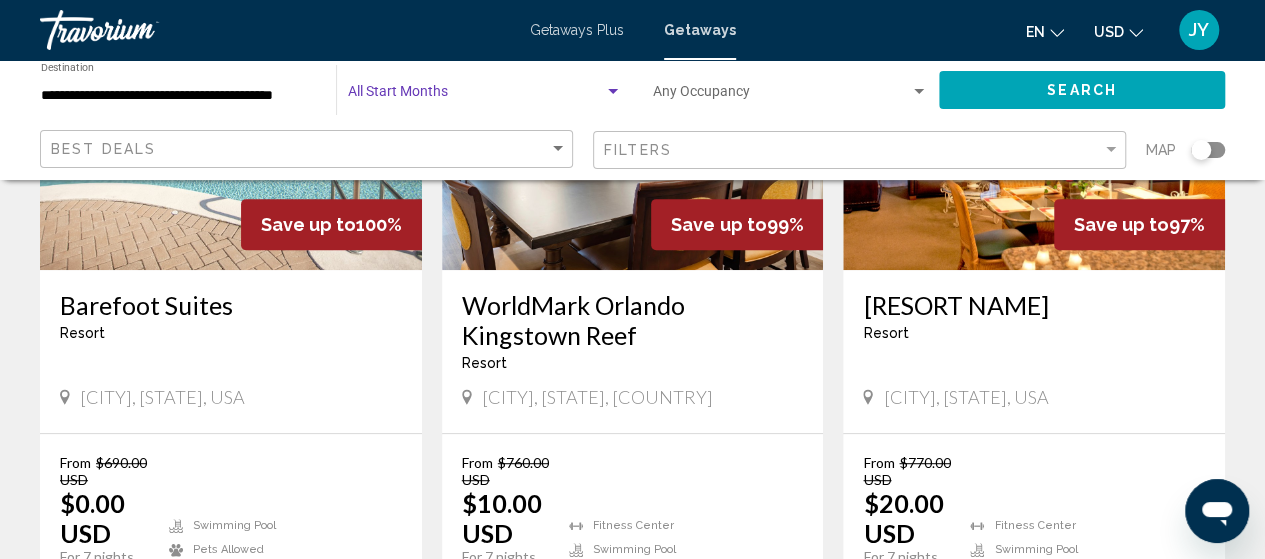 click at bounding box center (476, 96) 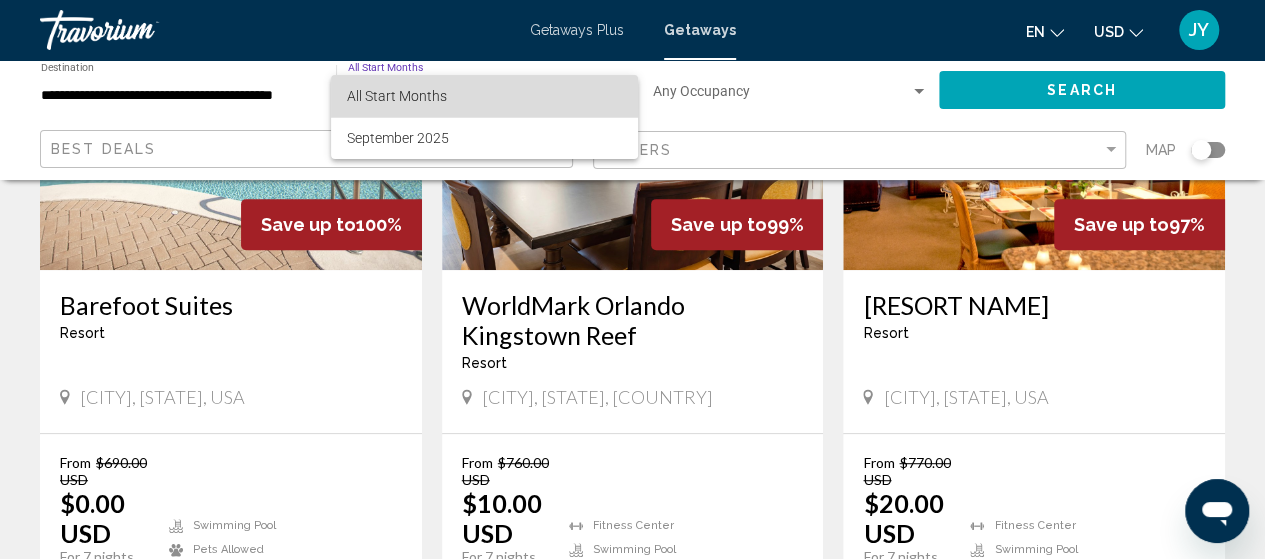click on "All Start Months" at bounding box center (397, 96) 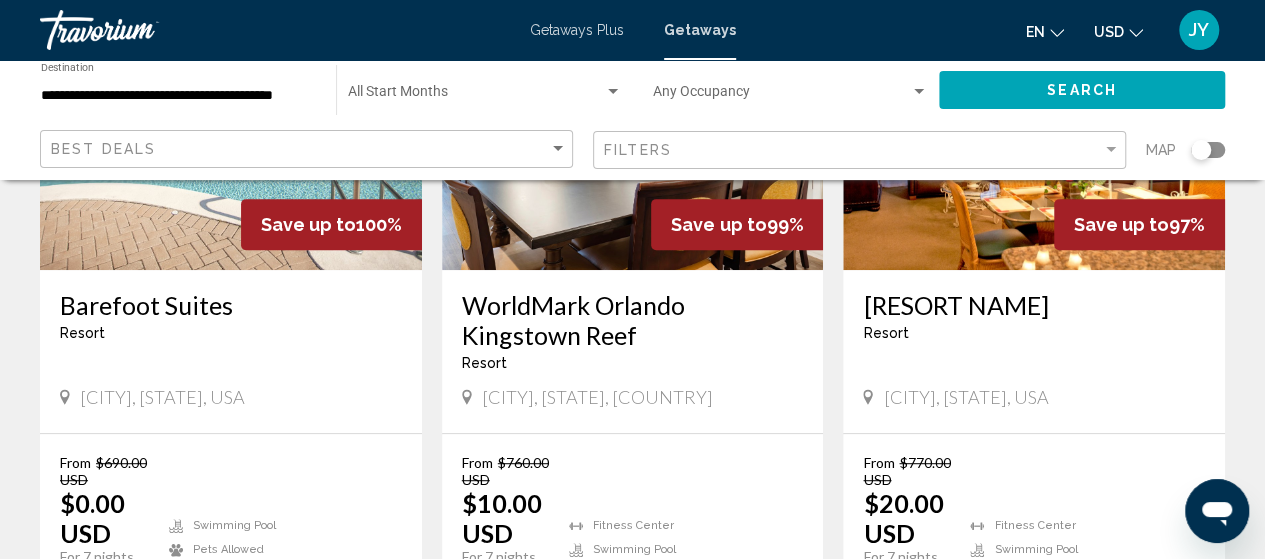 click on "Start Month All Start Months" at bounding box center [485, 90] 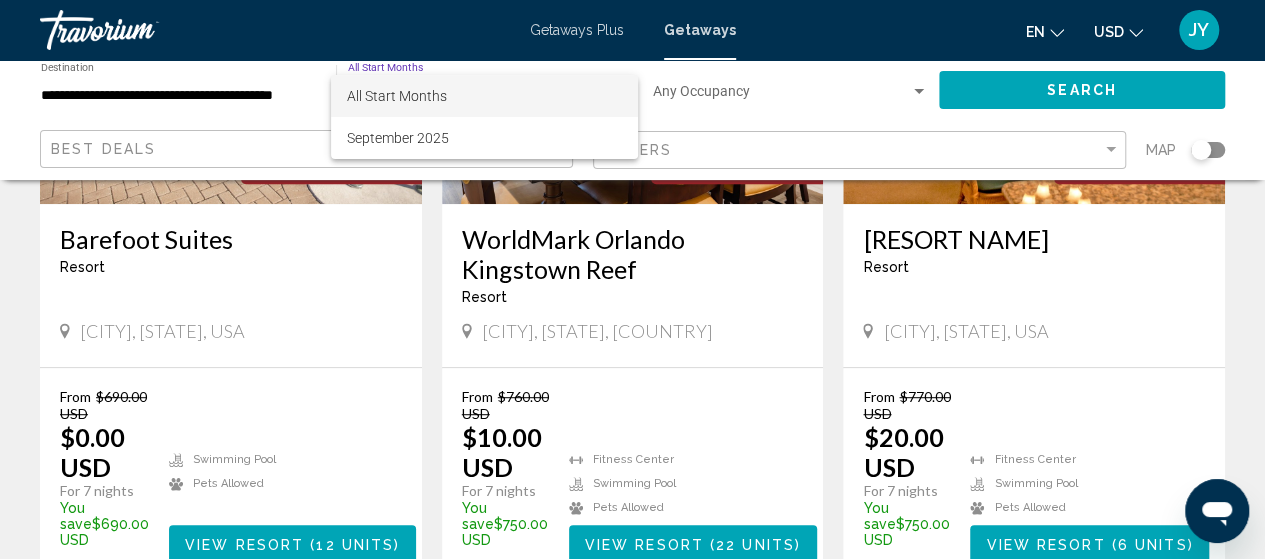 scroll, scrollTop: 400, scrollLeft: 0, axis: vertical 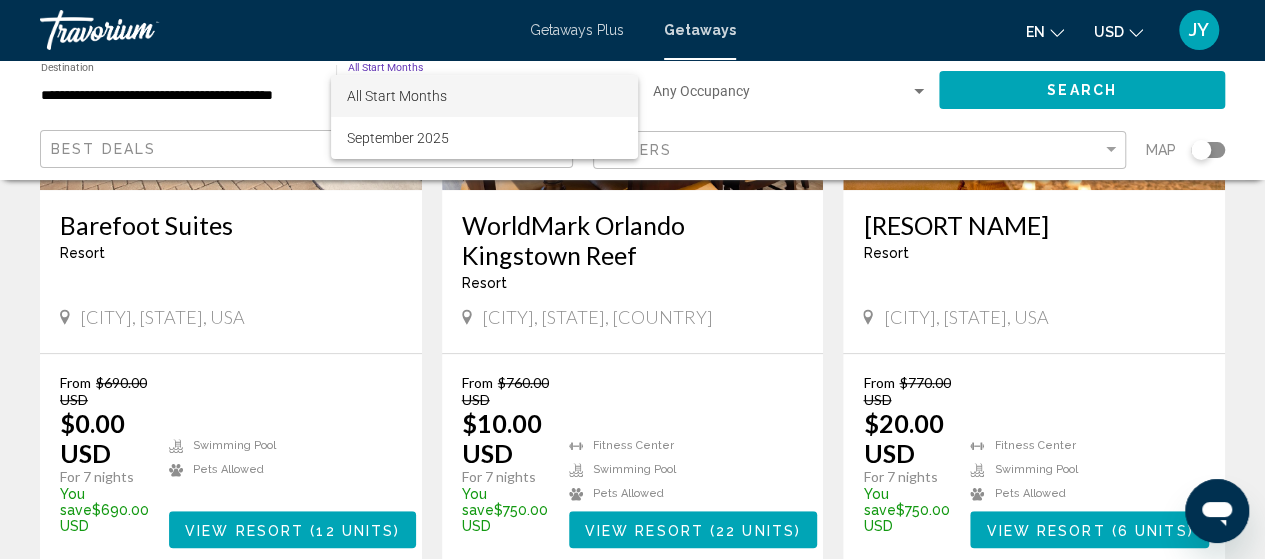 click at bounding box center (632, 279) 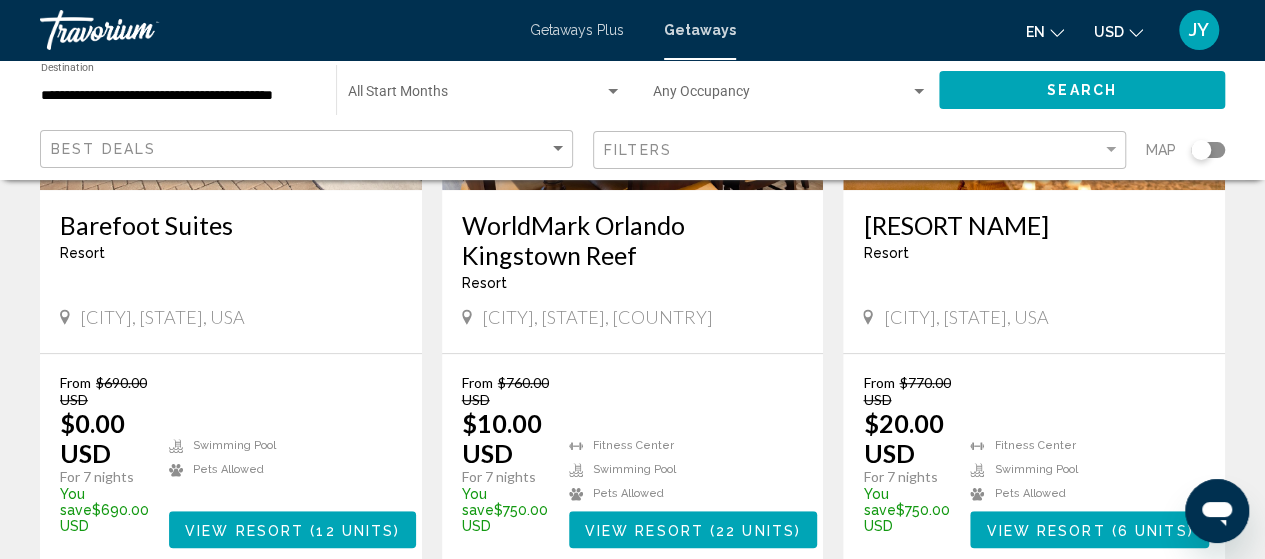 click on "View Resort" at bounding box center [644, 530] 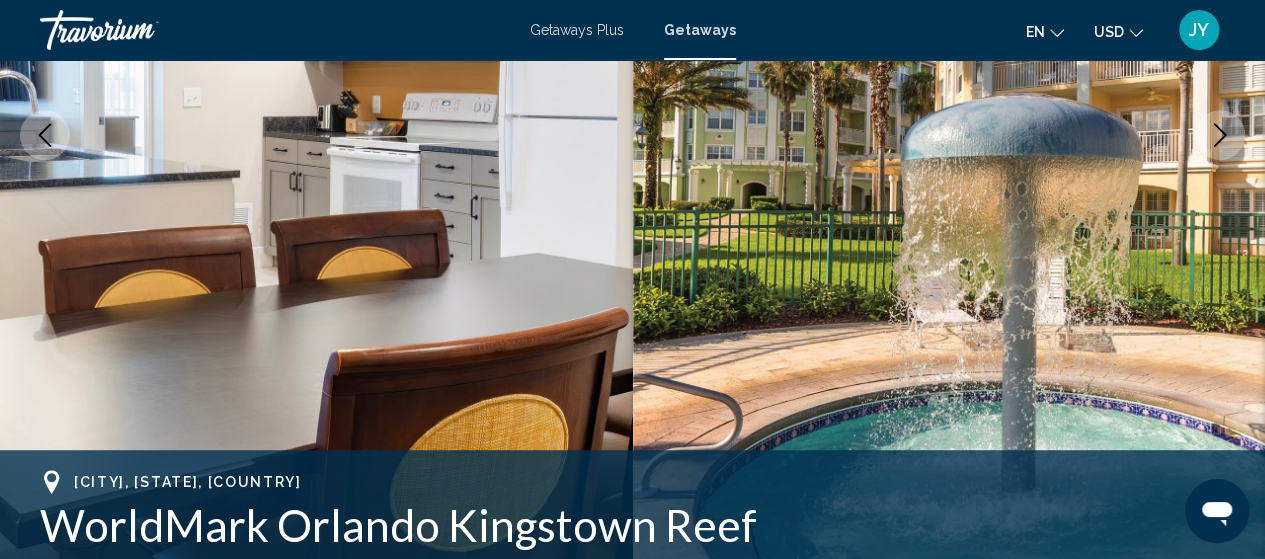 scroll, scrollTop: 255, scrollLeft: 0, axis: vertical 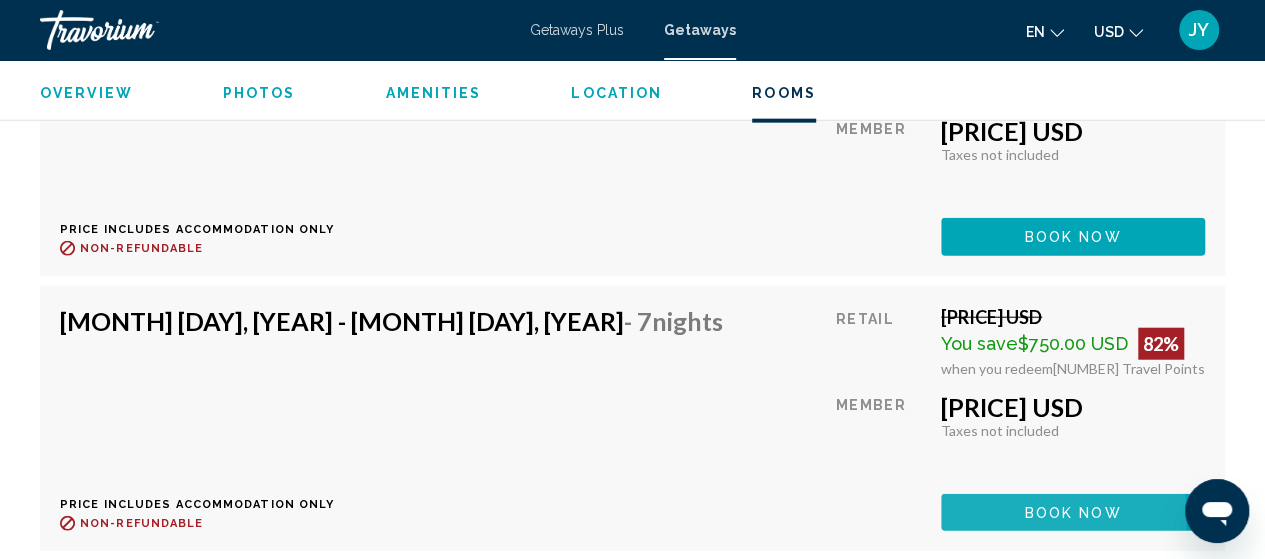 click on "Book now" at bounding box center (1073, 513) 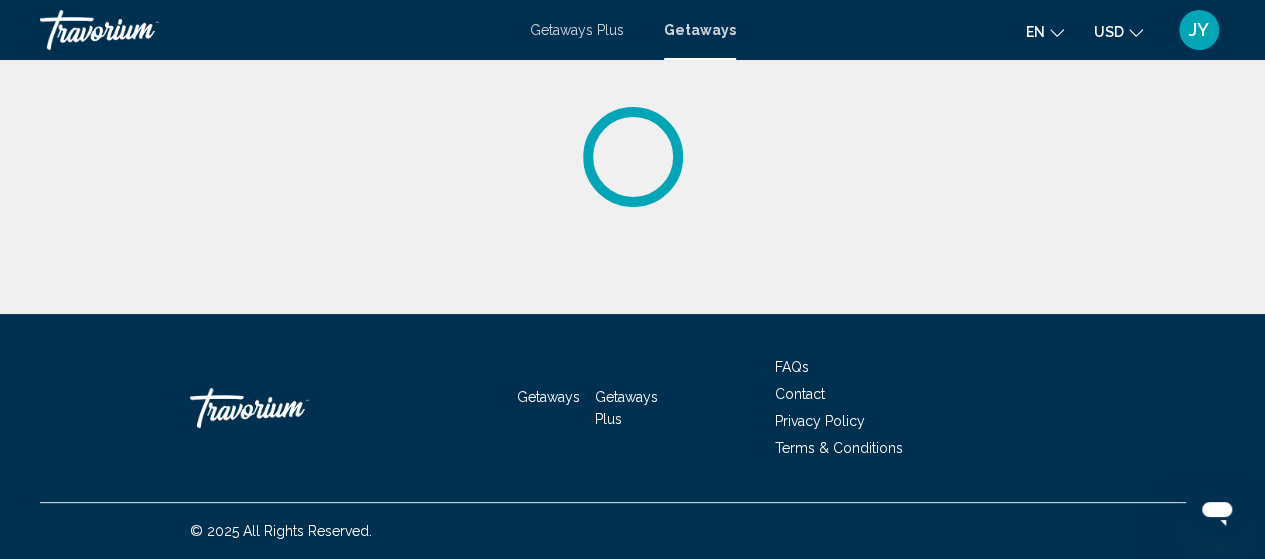 scroll, scrollTop: 0, scrollLeft: 0, axis: both 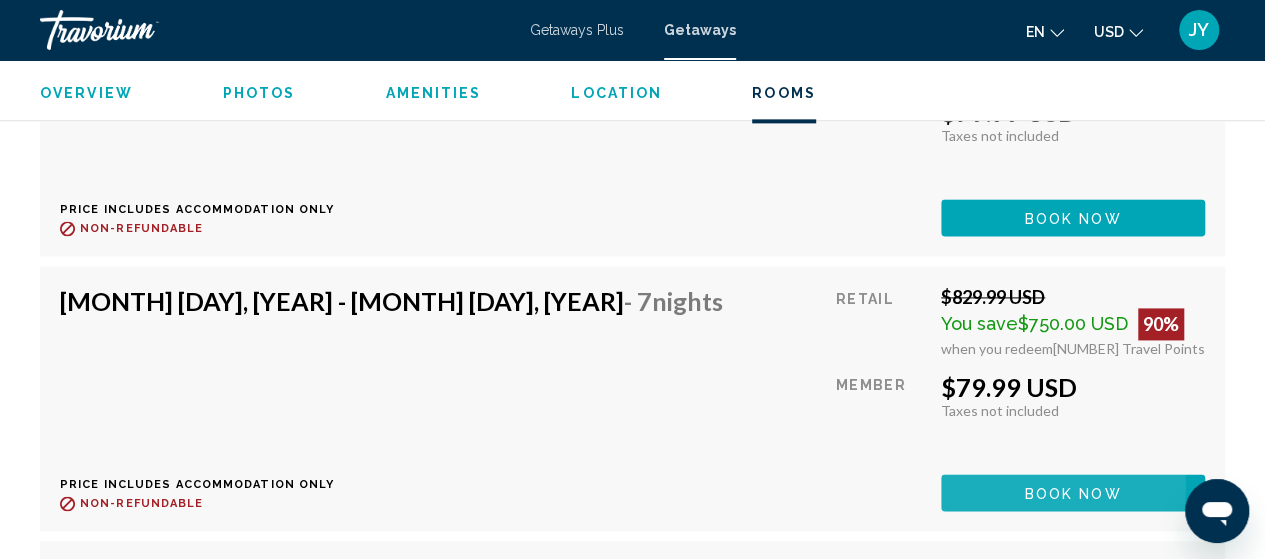 click on "Book now" at bounding box center (1073, 493) 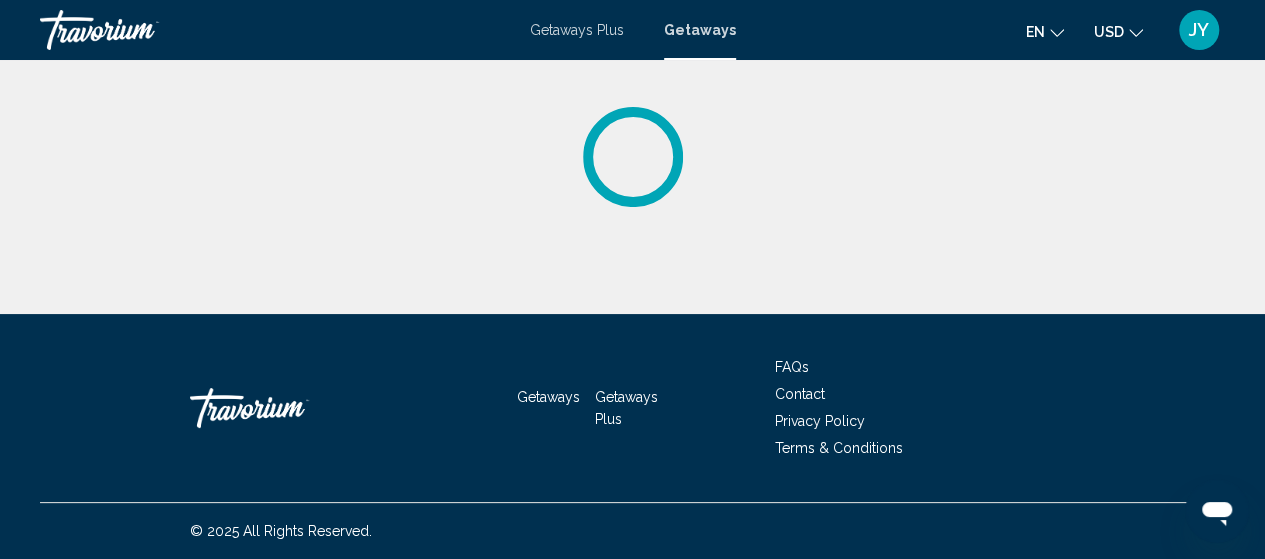 scroll, scrollTop: 0, scrollLeft: 0, axis: both 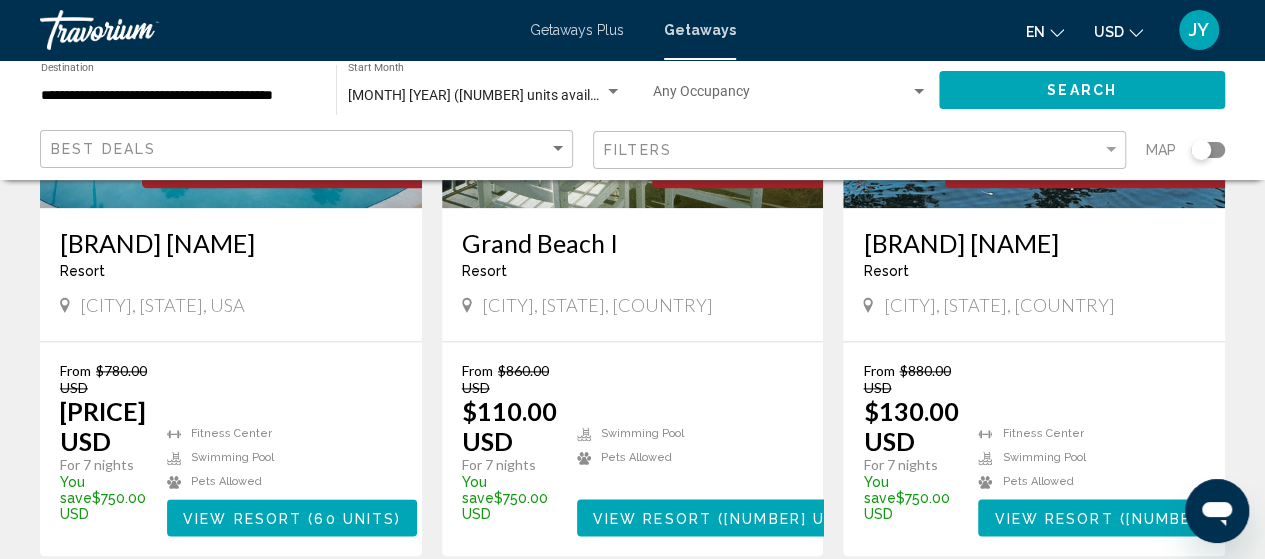 click on "60 units" at bounding box center (354, 518) 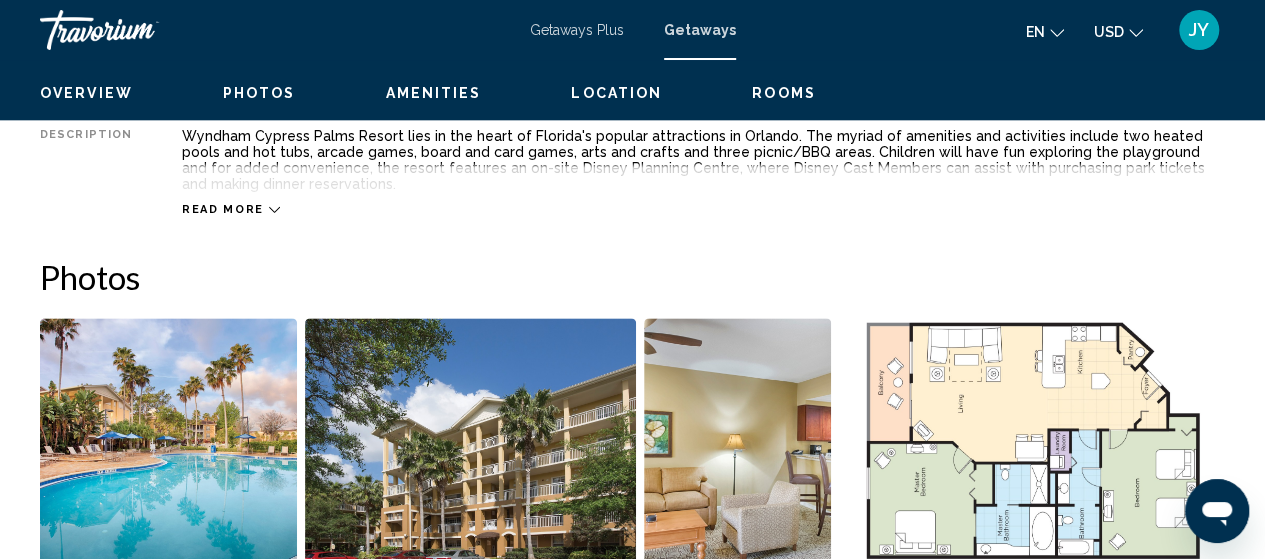 scroll, scrollTop: 255, scrollLeft: 0, axis: vertical 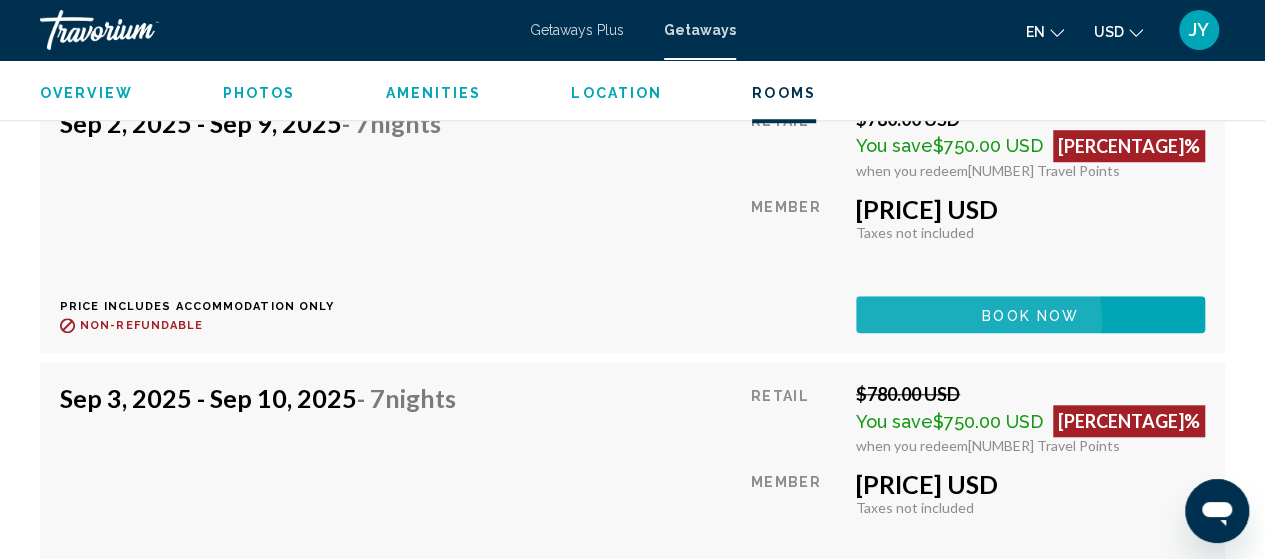 click on "Book now" at bounding box center [1030, 315] 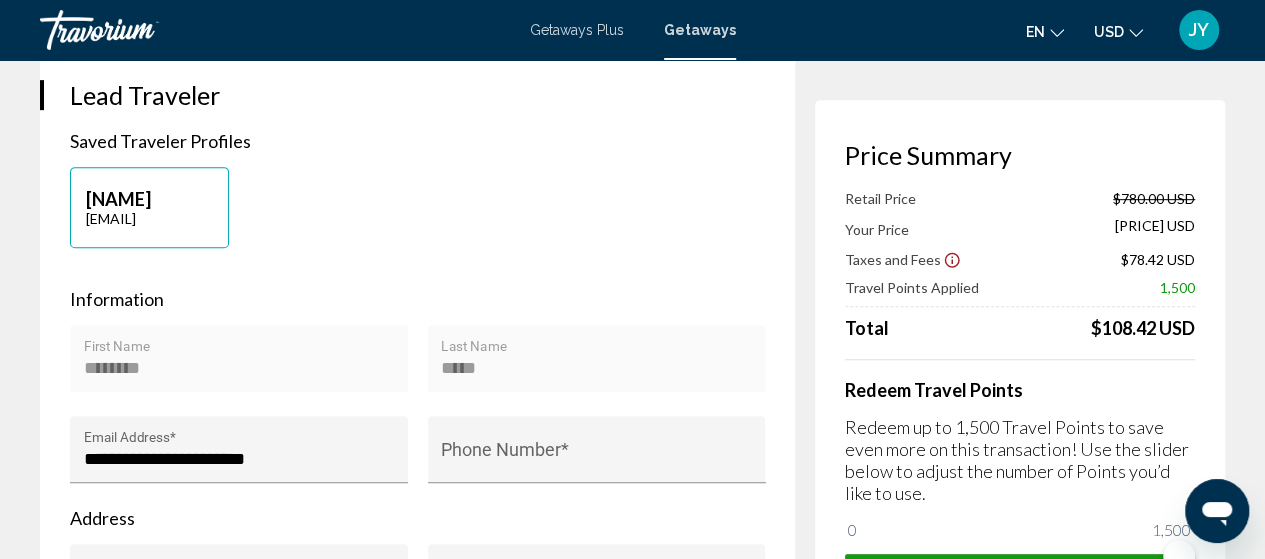 scroll, scrollTop: 512, scrollLeft: 0, axis: vertical 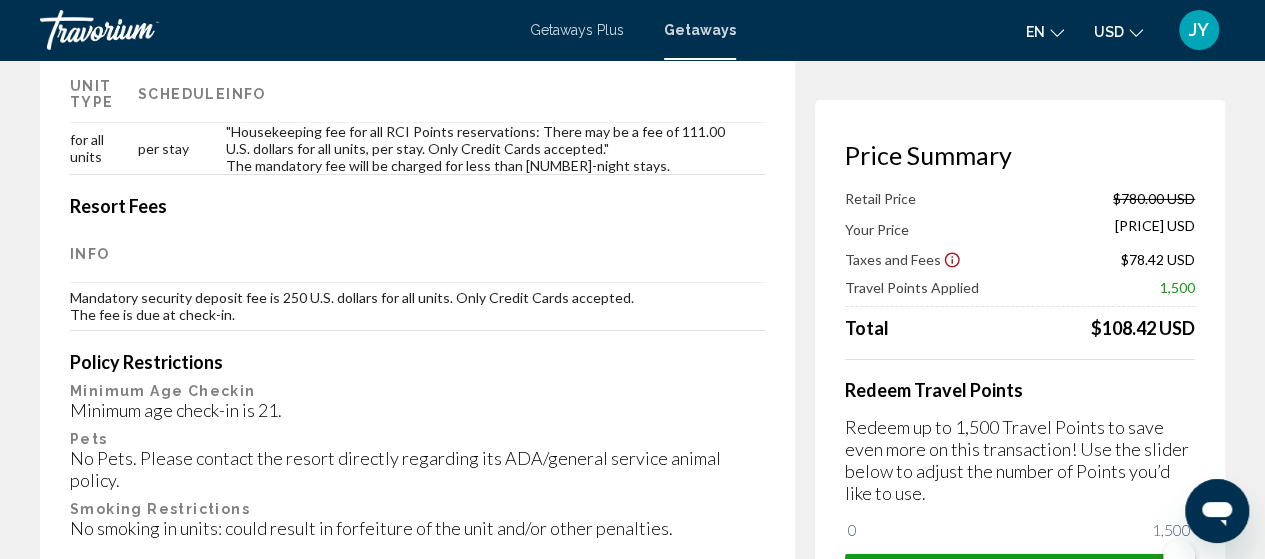 click on "Getaways Plus" at bounding box center (577, 30) 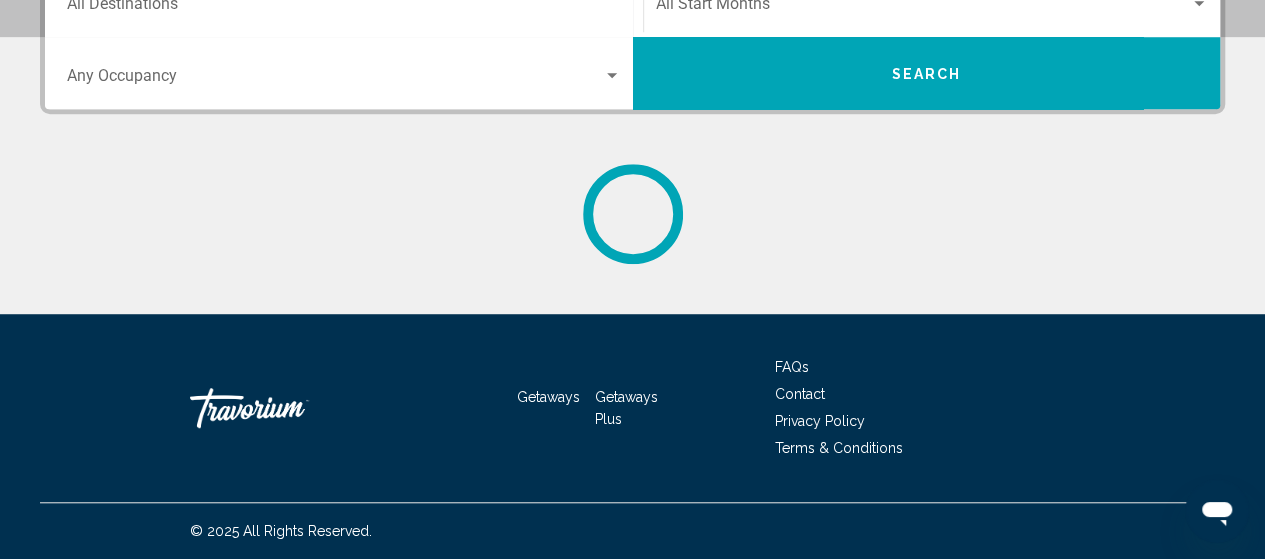 scroll, scrollTop: 0, scrollLeft: 0, axis: both 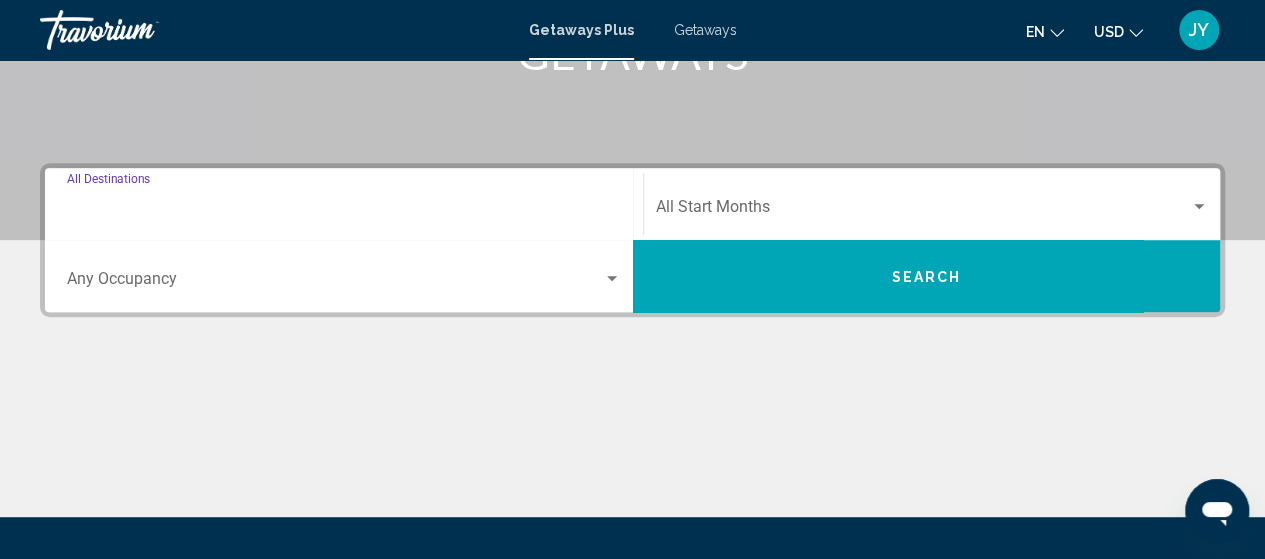 click on "Destination All Destinations" at bounding box center [344, 211] 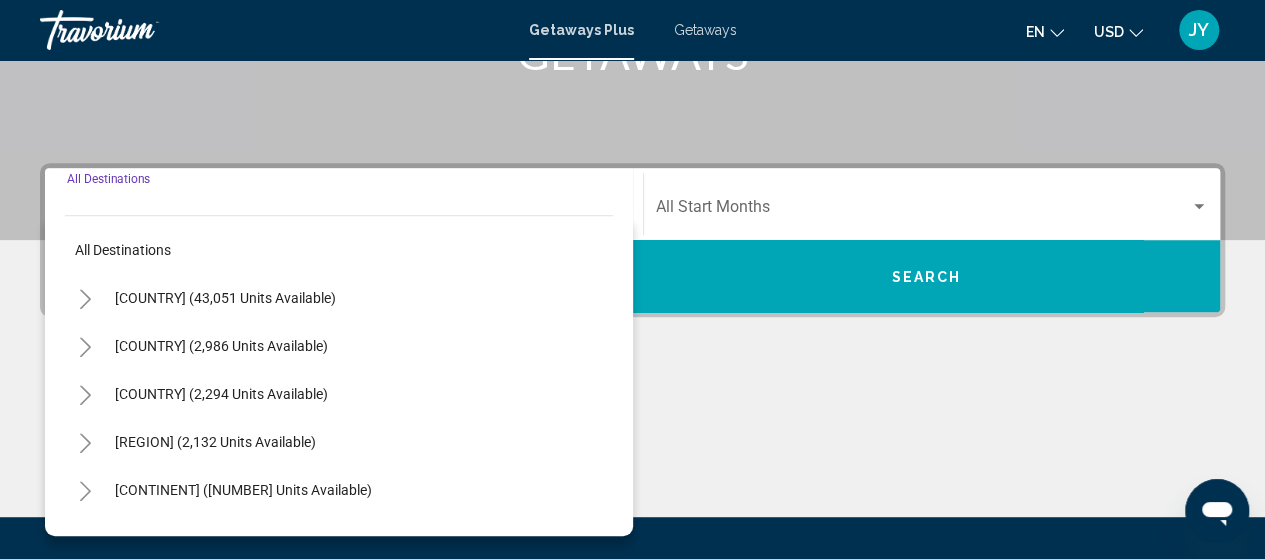 scroll, scrollTop: 458, scrollLeft: 0, axis: vertical 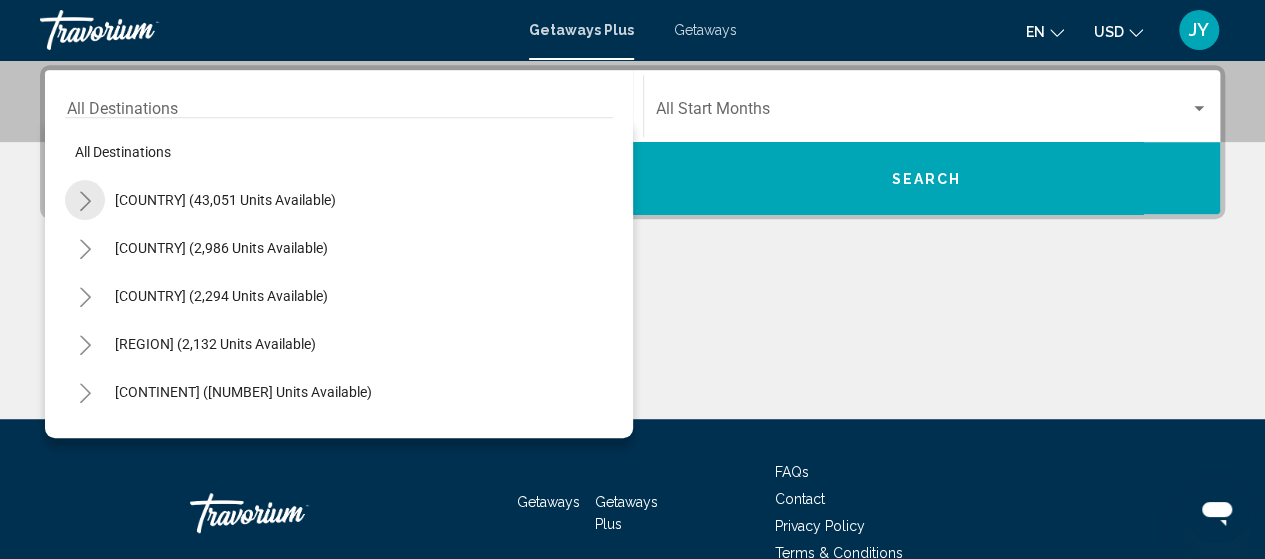 click at bounding box center [85, 201] 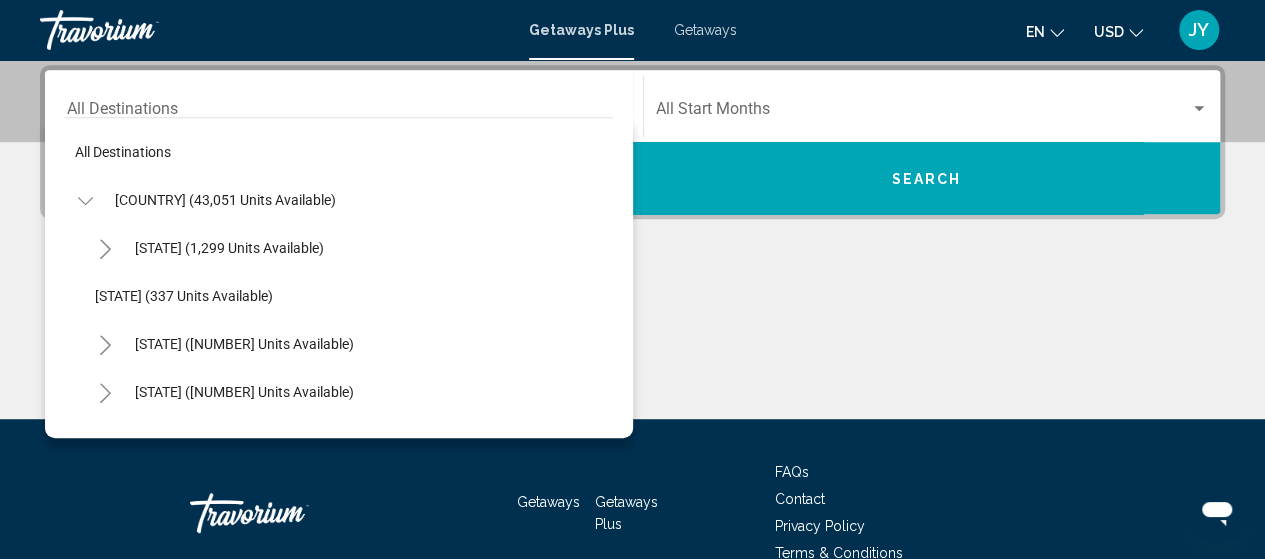 click at bounding box center [105, 249] 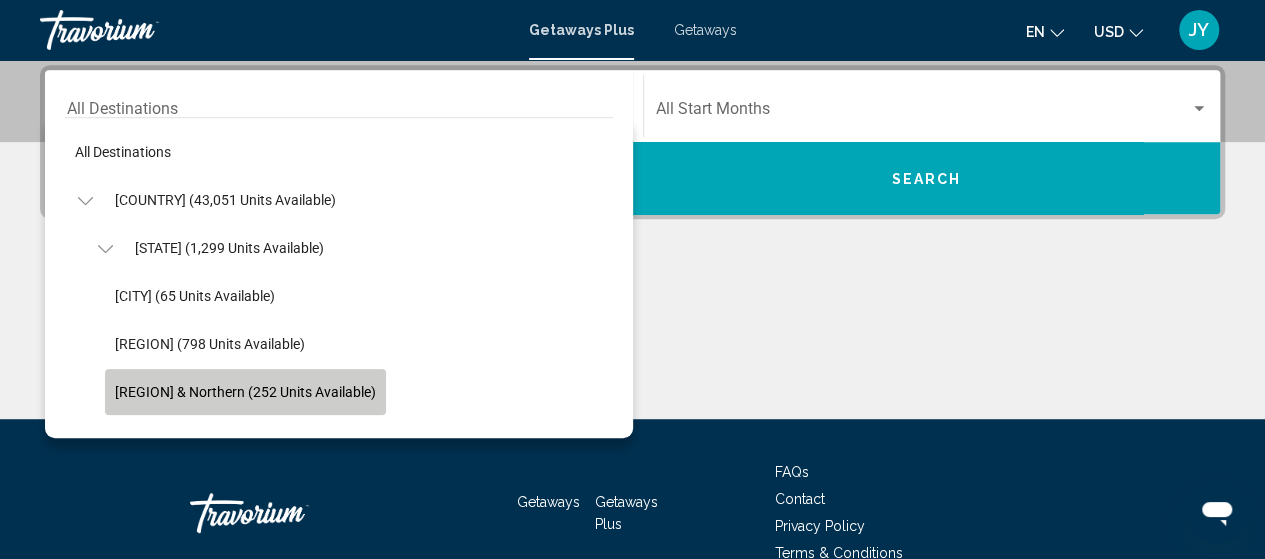 click on "[REGION] & Northern (252 units available)" at bounding box center [245, 392] 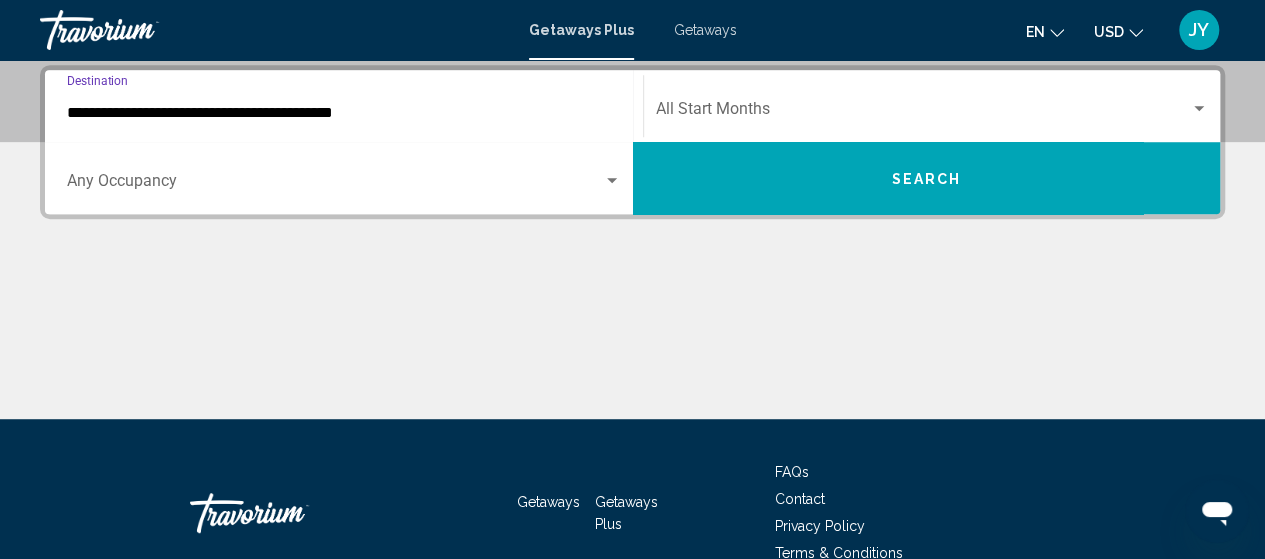 click at bounding box center [923, 113] 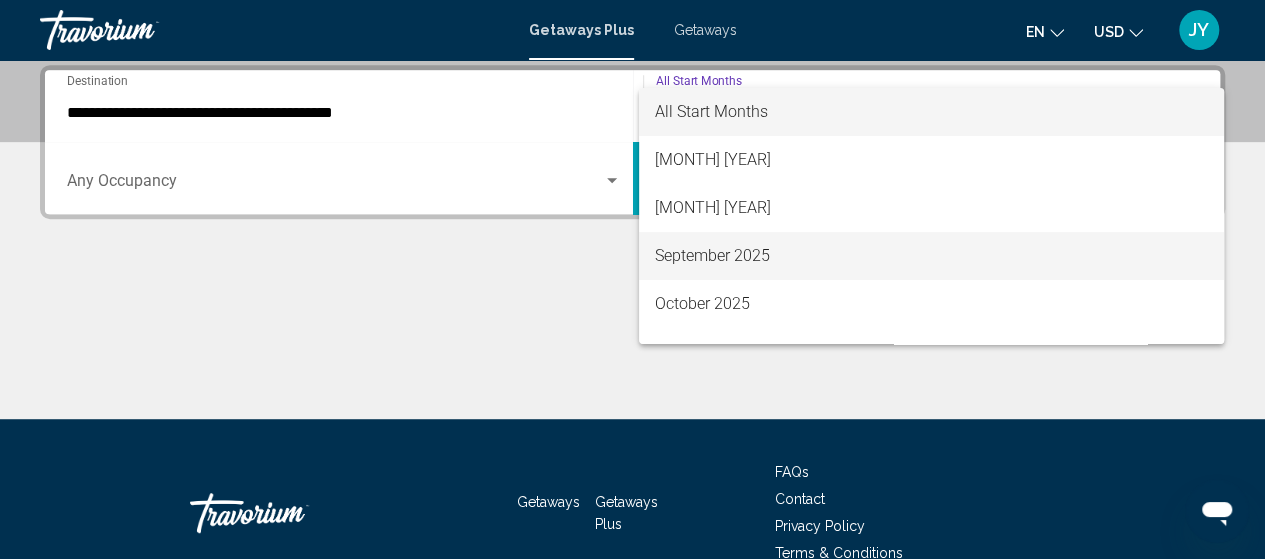 click on "September 2025" at bounding box center (931, 256) 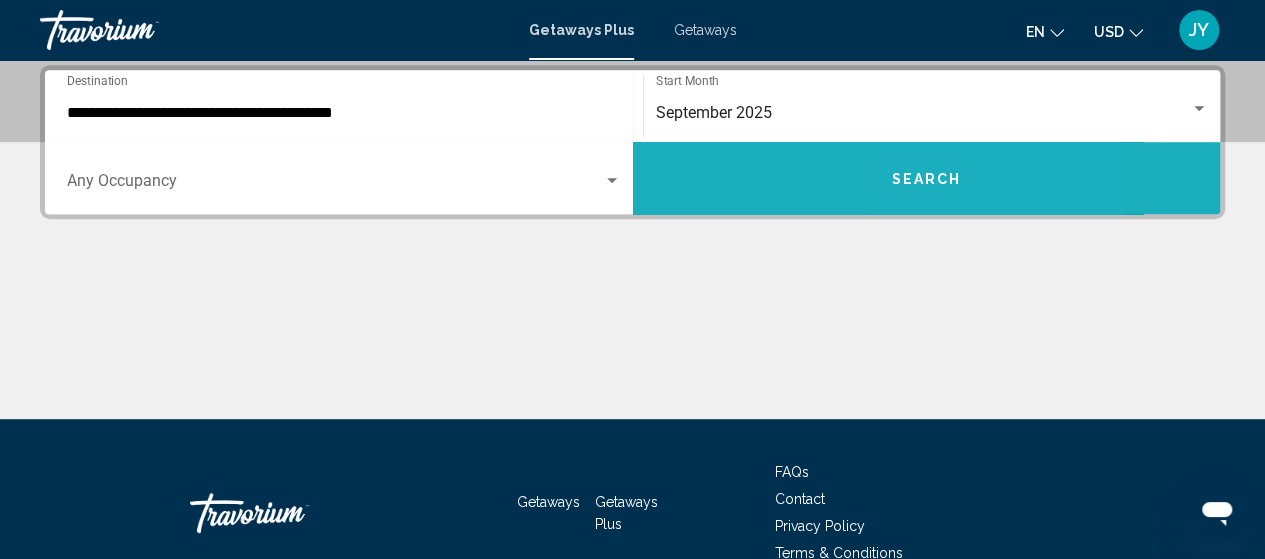 click on "Search" at bounding box center [926, 179] 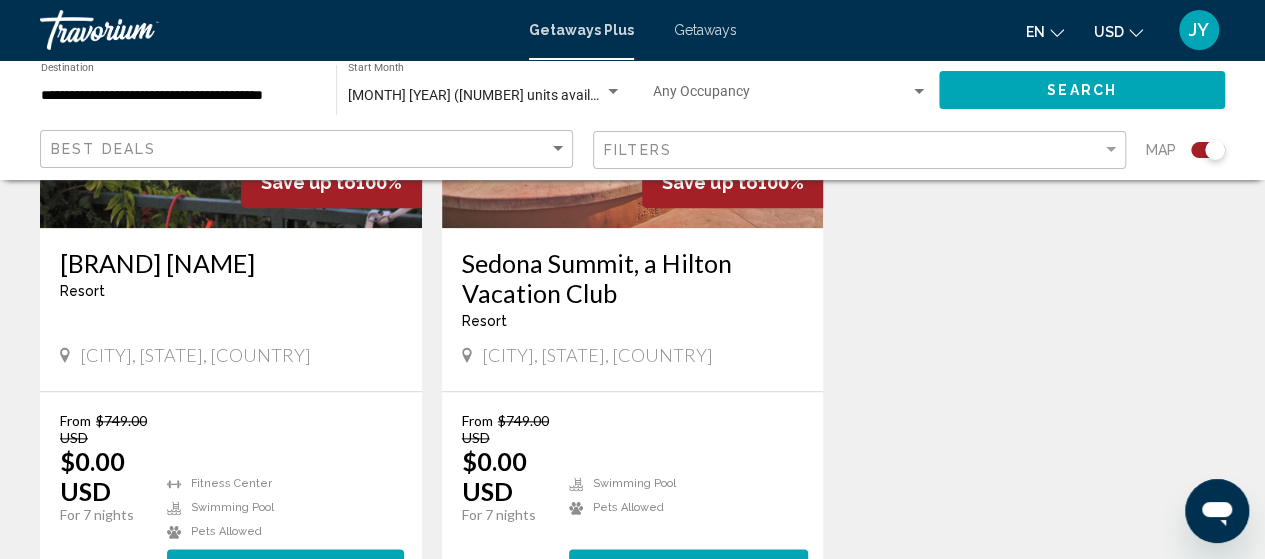 scroll, scrollTop: 1000, scrollLeft: 0, axis: vertical 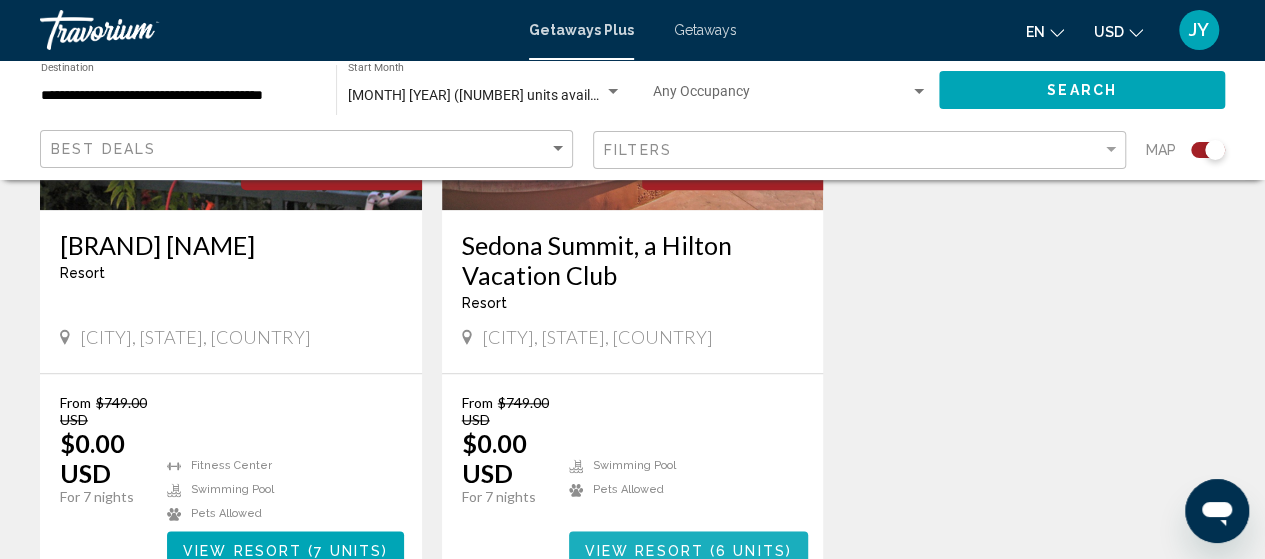 click on "6 units" at bounding box center (751, 550) 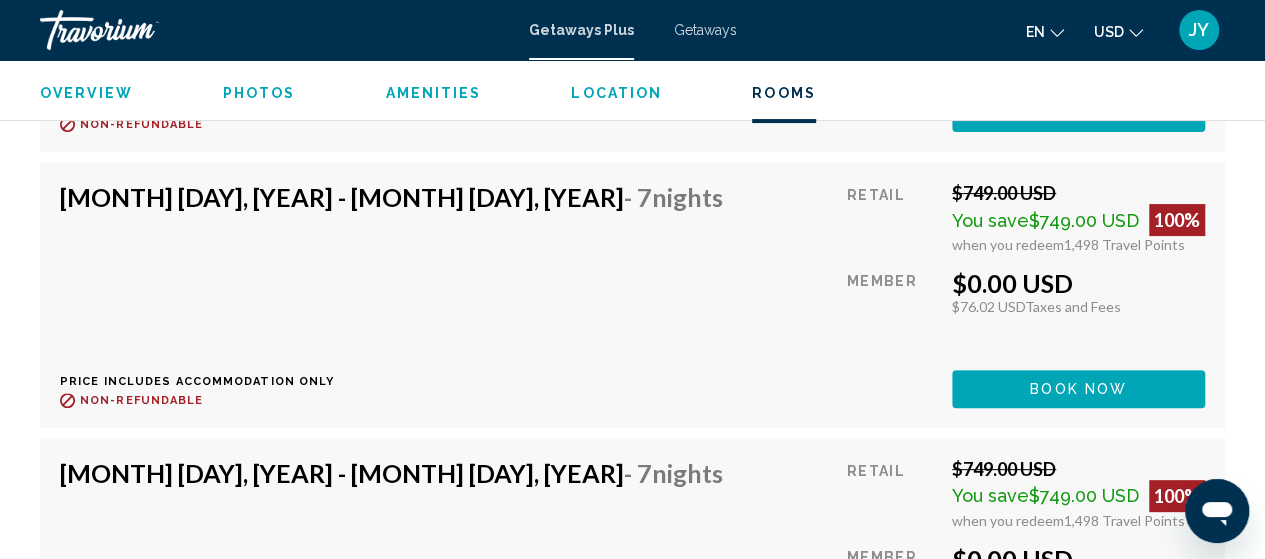 scroll, scrollTop: 3960, scrollLeft: 0, axis: vertical 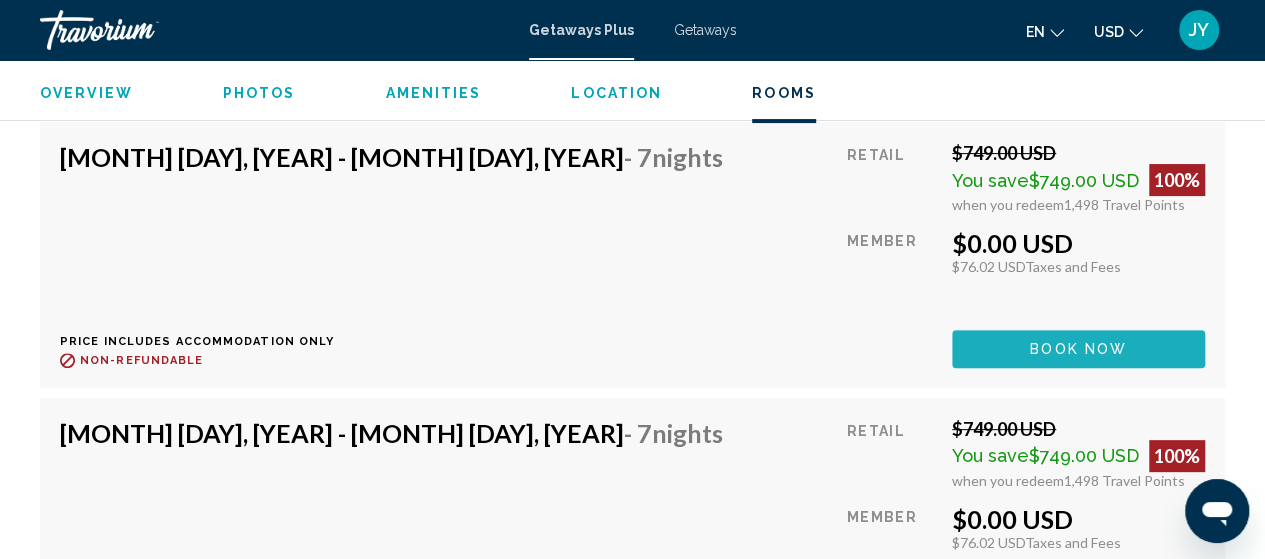 click on "Book now" at bounding box center (1078, 350) 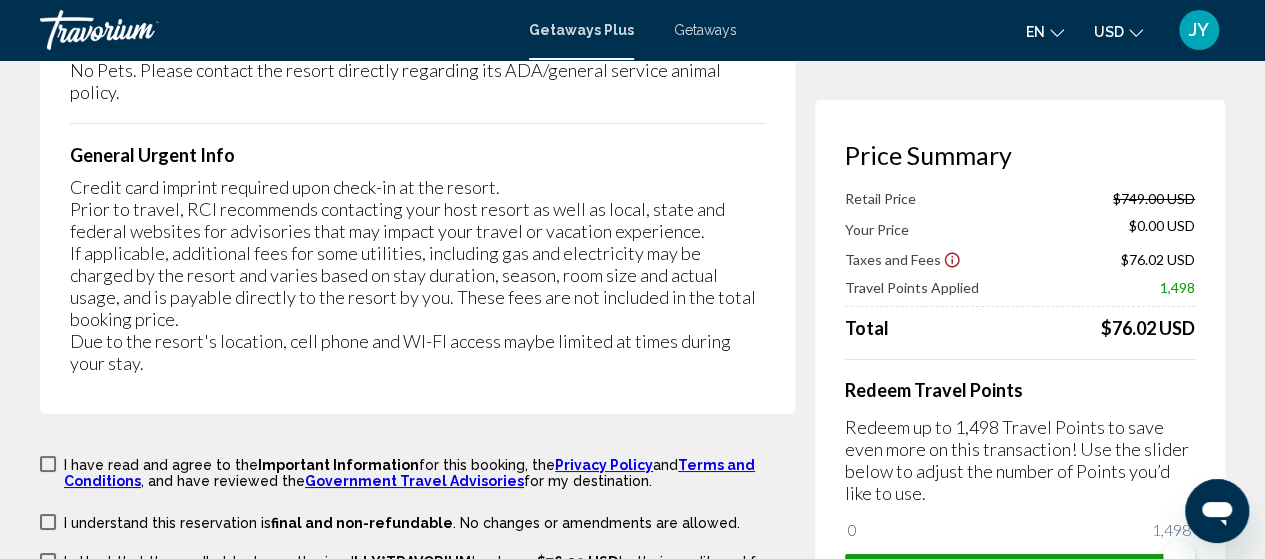 scroll, scrollTop: 3922, scrollLeft: 0, axis: vertical 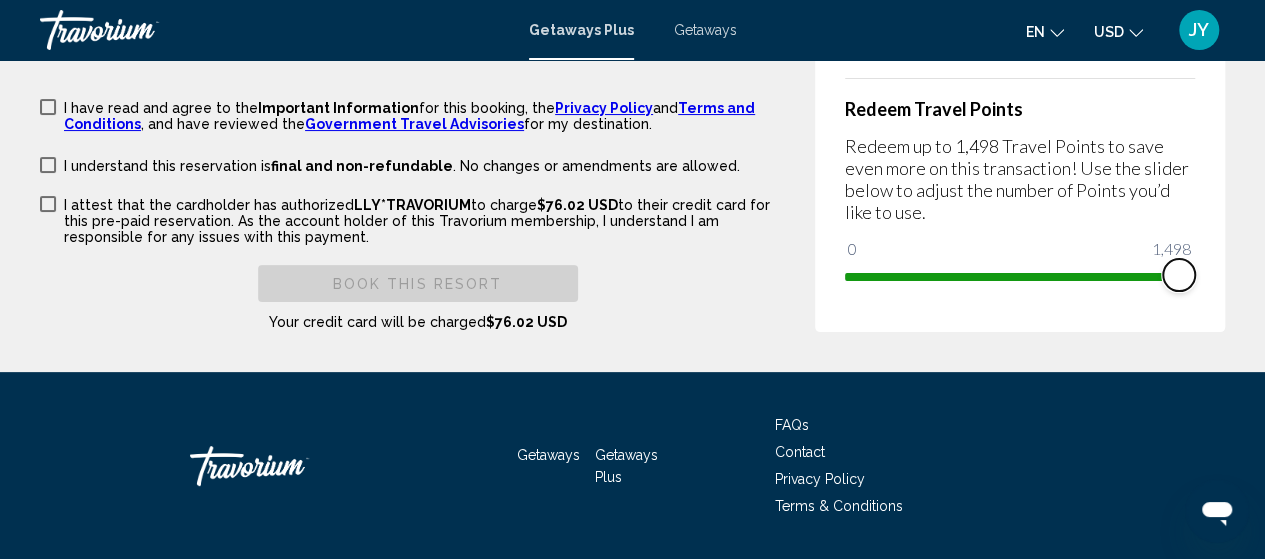 click at bounding box center (1179, 275) 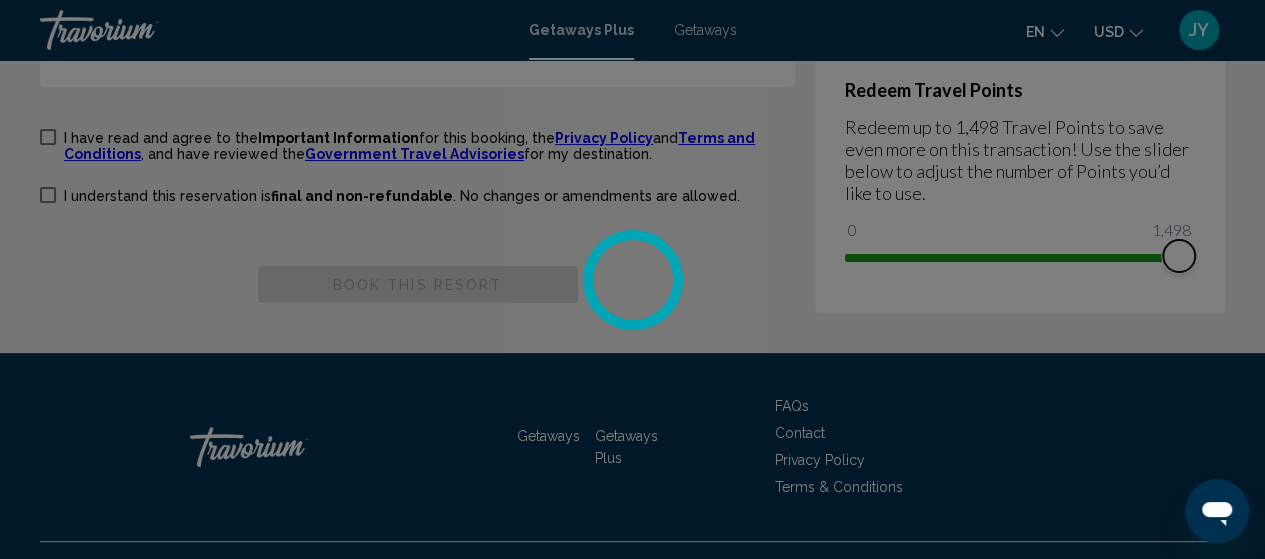 scroll, scrollTop: 3922, scrollLeft: 0, axis: vertical 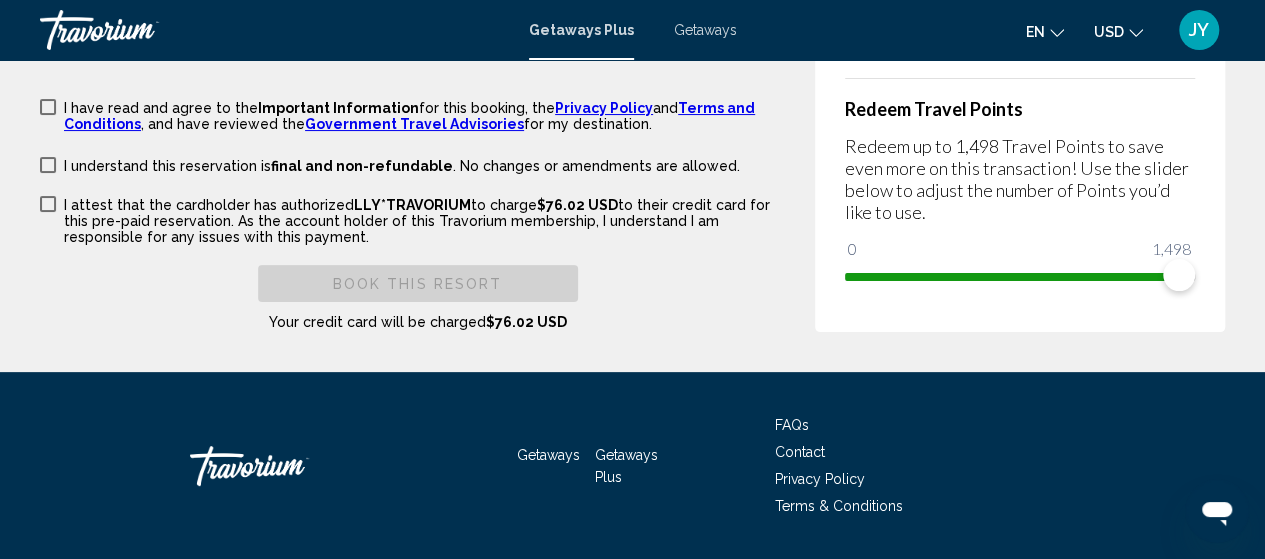 click on "**********" at bounding box center [427, -1720] 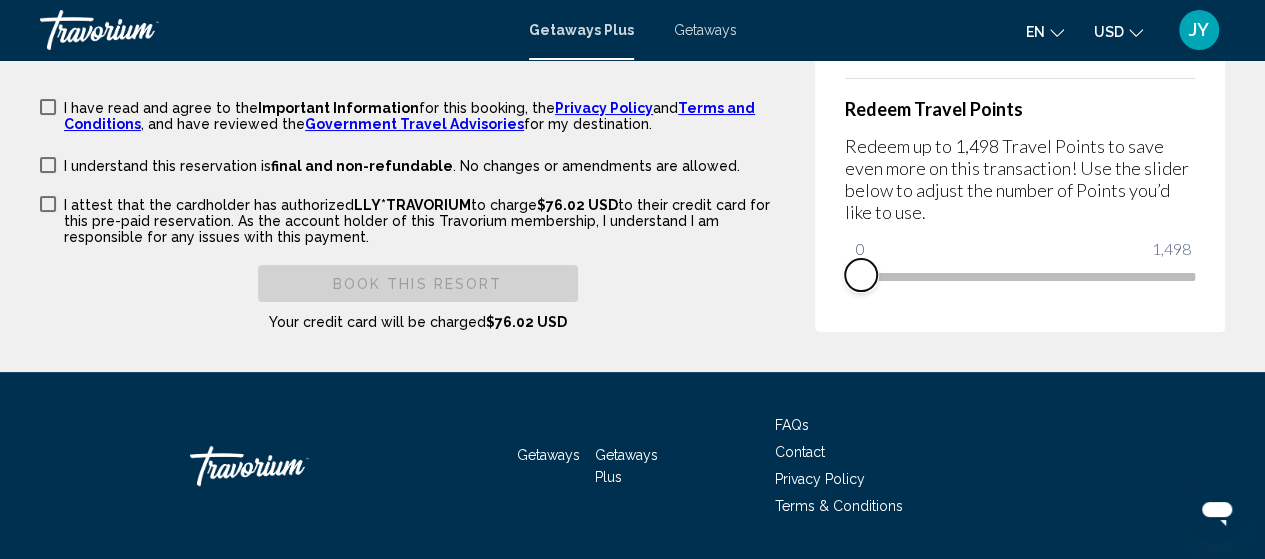 drag, startPoint x: 1176, startPoint y: 224, endPoint x: 822, endPoint y: 243, distance: 354.50952 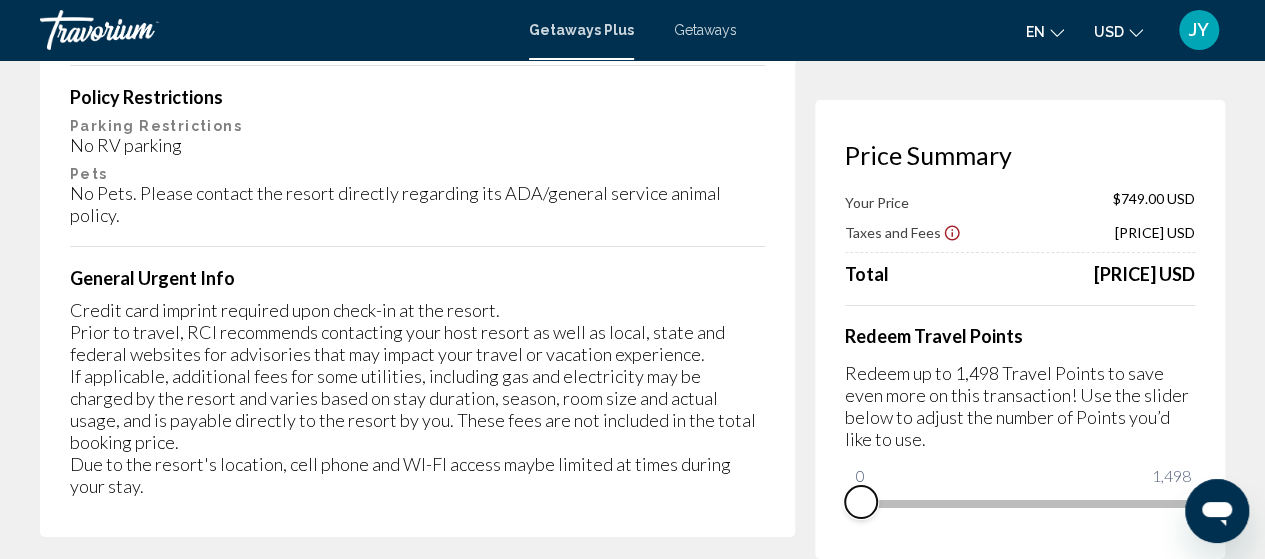 scroll, scrollTop: 3402, scrollLeft: 0, axis: vertical 